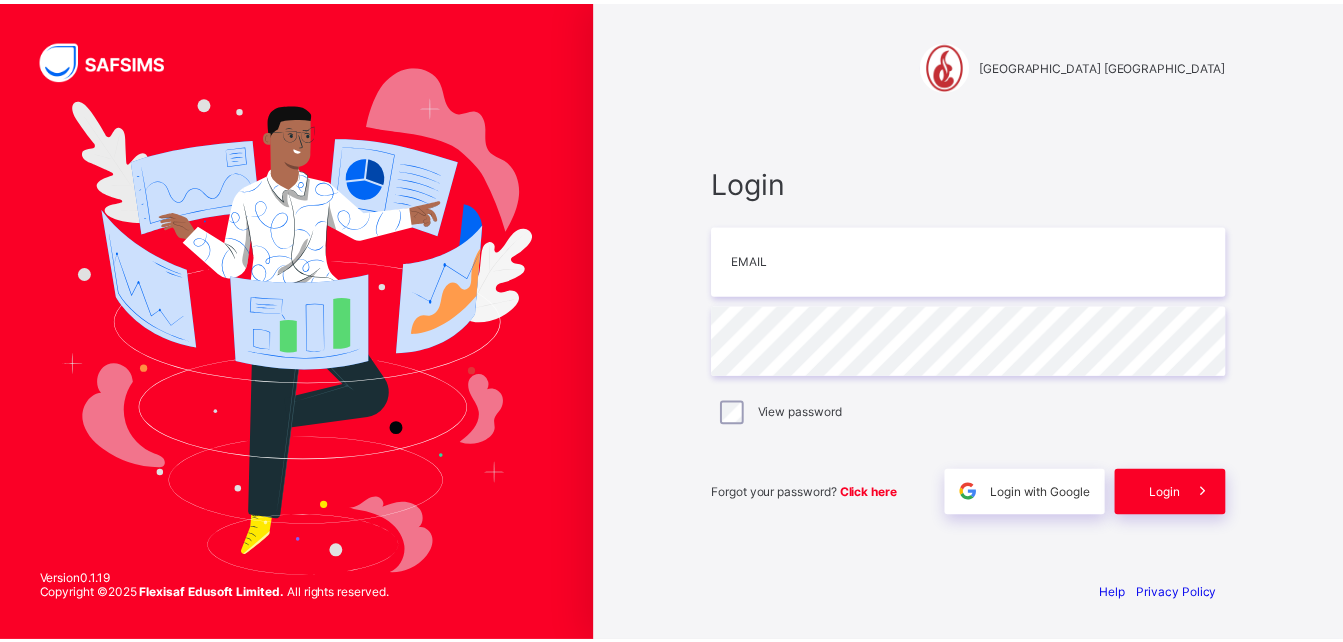 scroll, scrollTop: 0, scrollLeft: 0, axis: both 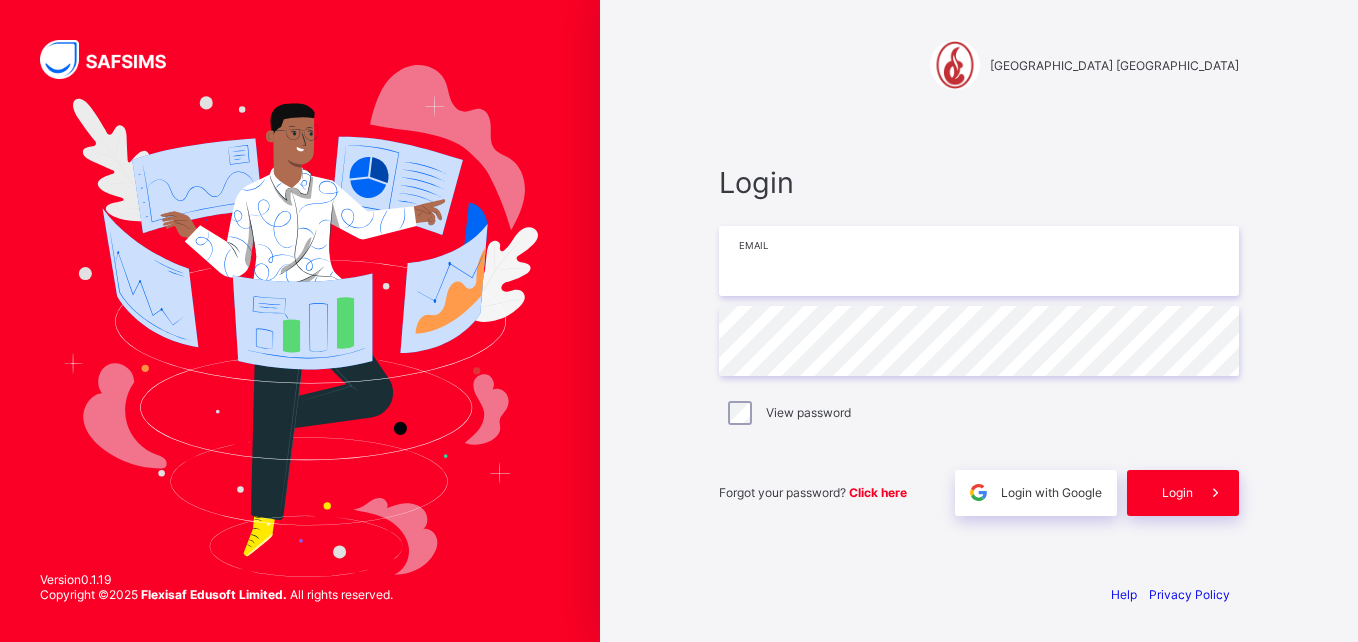 click at bounding box center [979, 261] 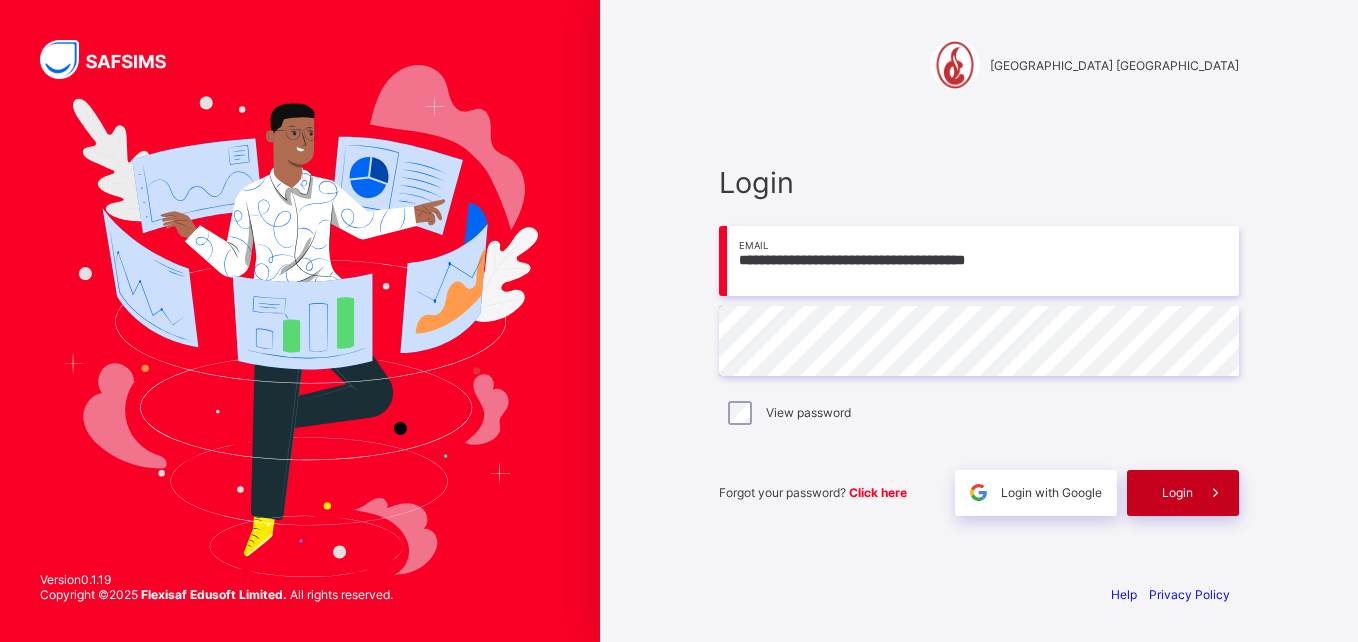 click on "Login" at bounding box center [1183, 493] 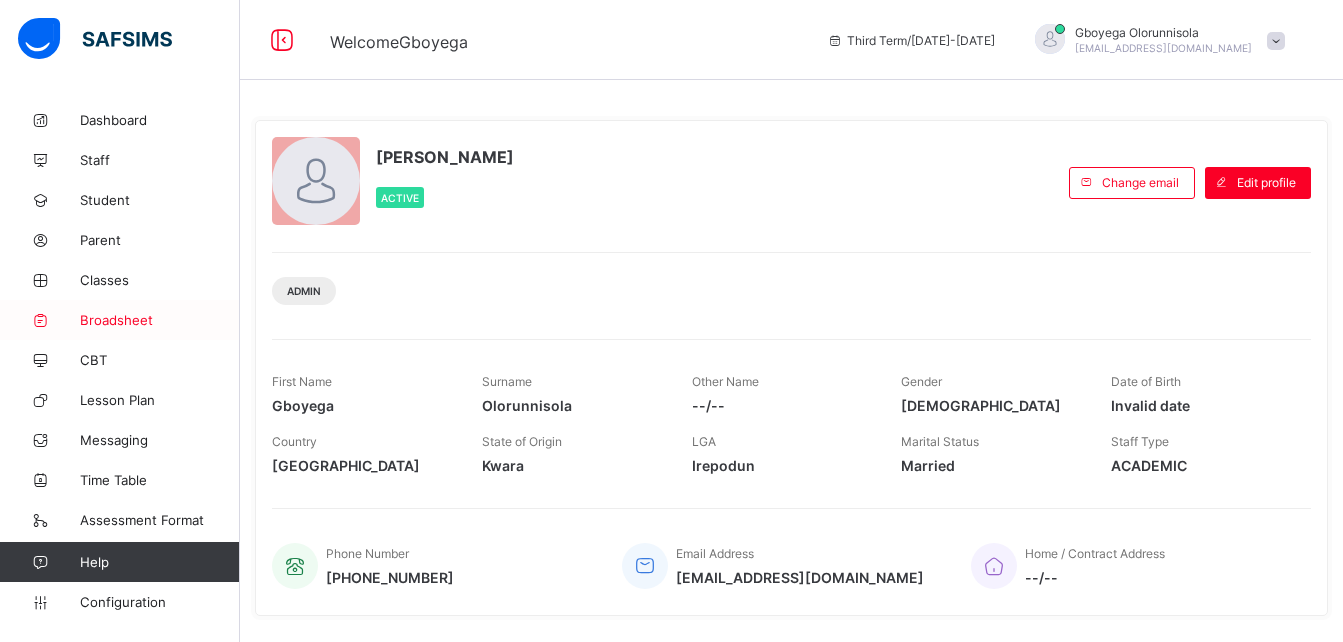 click on "Broadsheet" at bounding box center (160, 320) 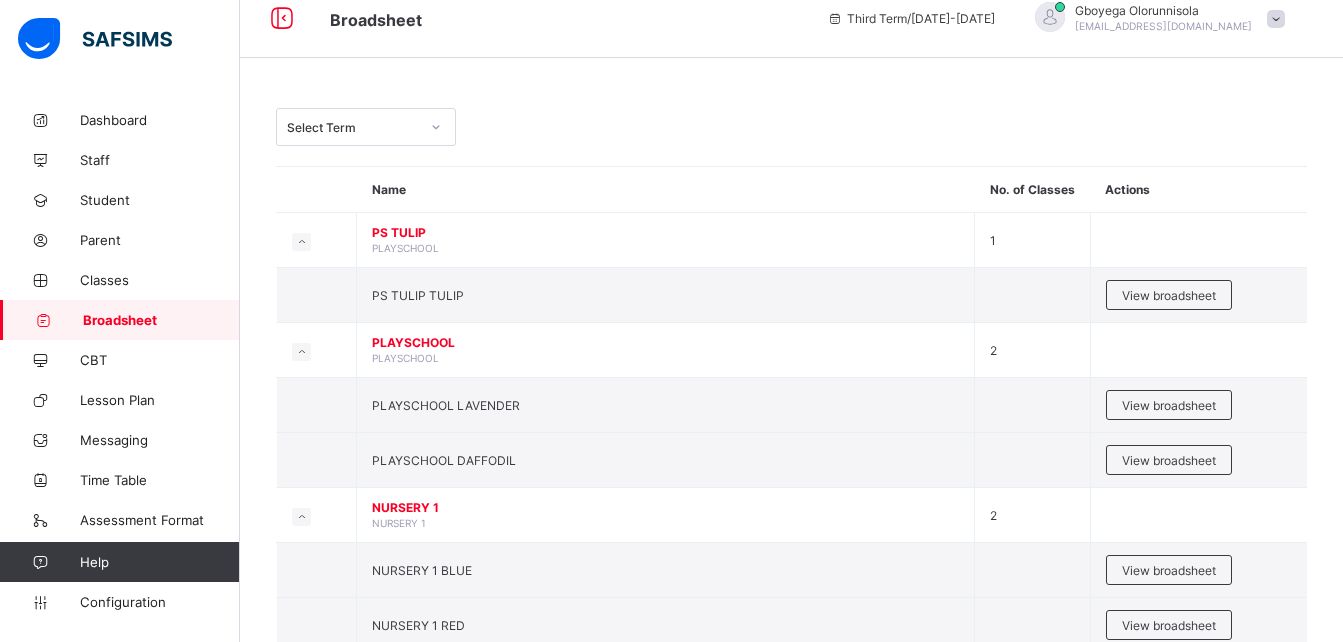 scroll, scrollTop: 0, scrollLeft: 0, axis: both 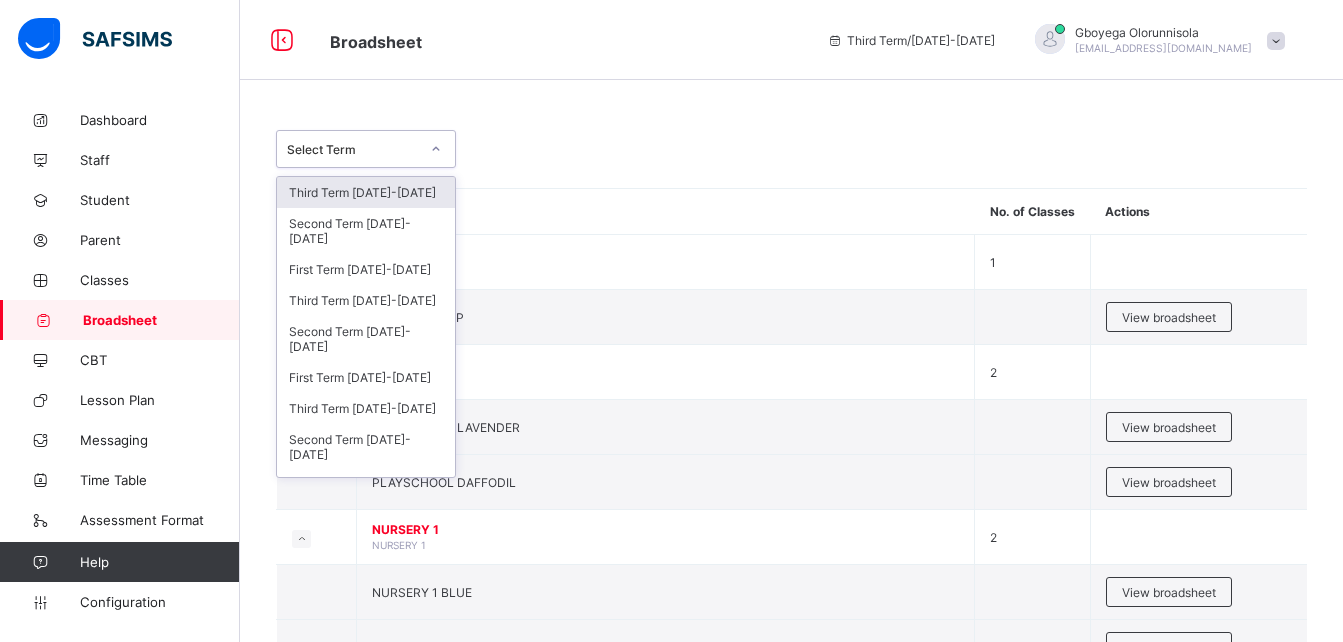 click at bounding box center (436, 149) 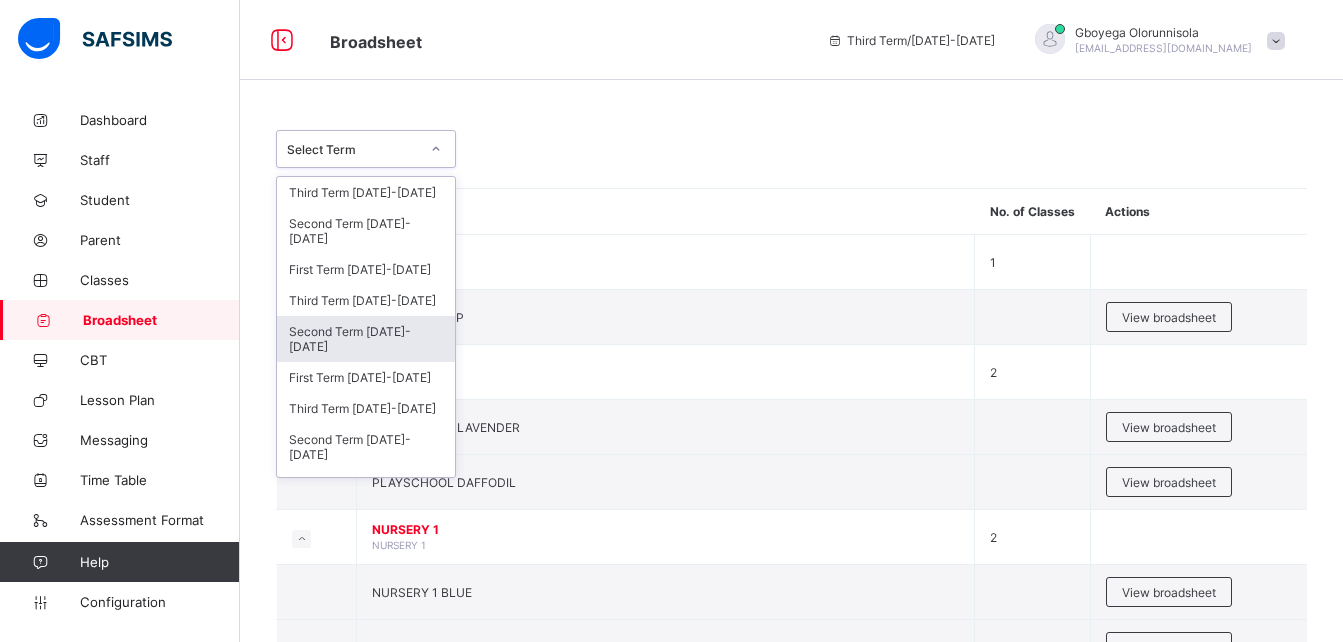 click on "Second Term [DATE]-[DATE]" at bounding box center [366, 339] 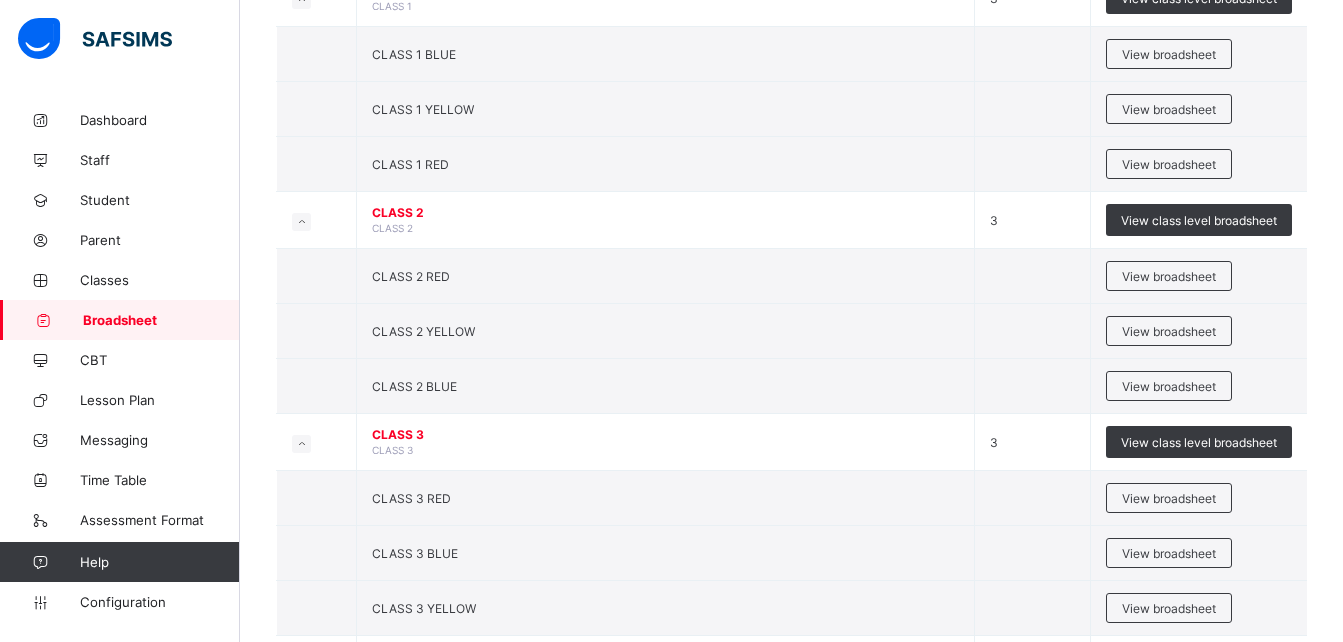 scroll, scrollTop: 1760, scrollLeft: 0, axis: vertical 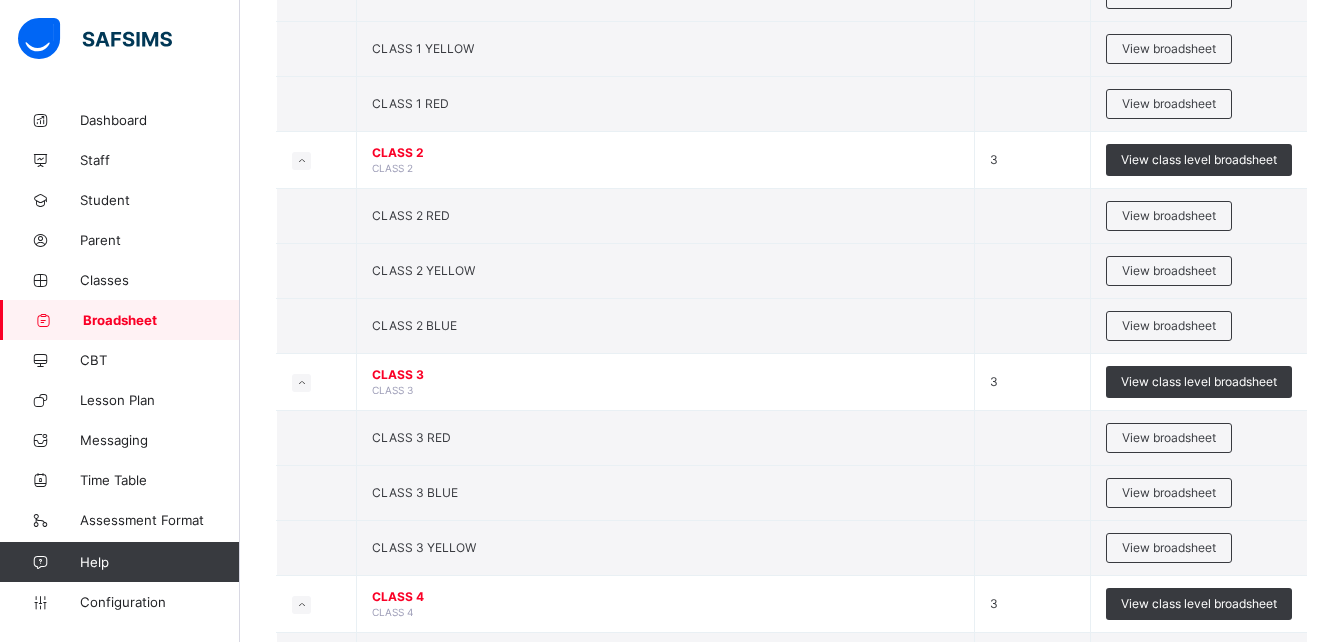 click on "Resume" at bounding box center (969, -1147) 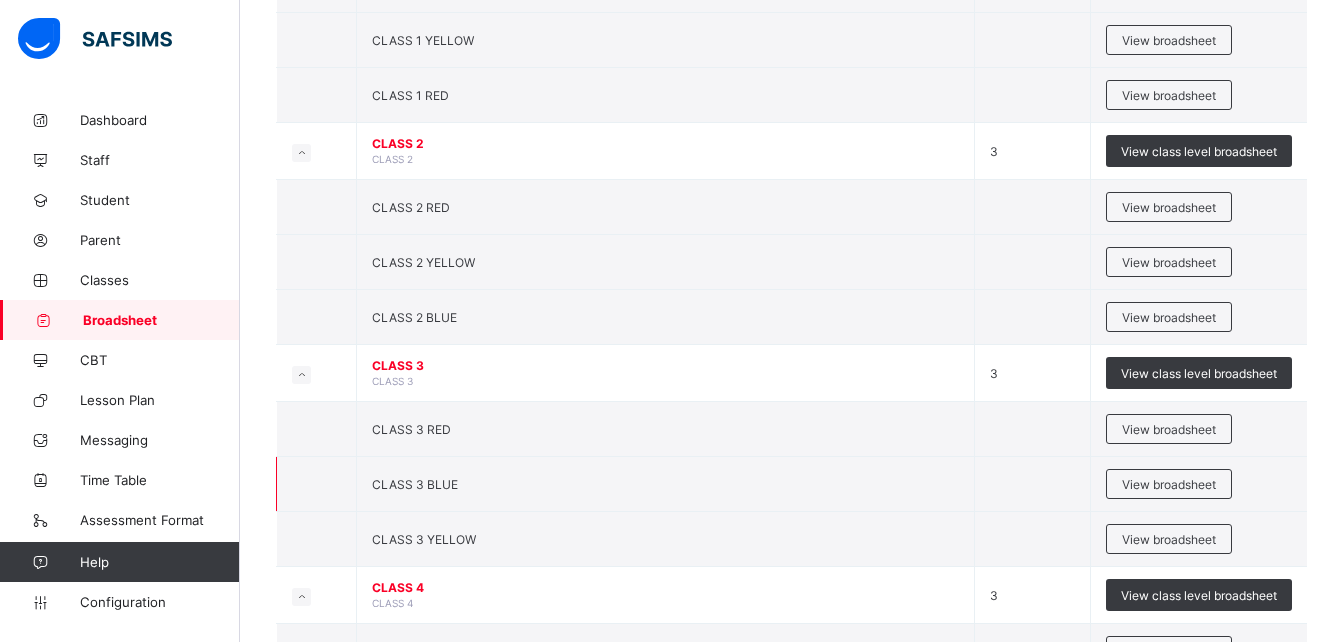 scroll, scrollTop: 1115, scrollLeft: 0, axis: vertical 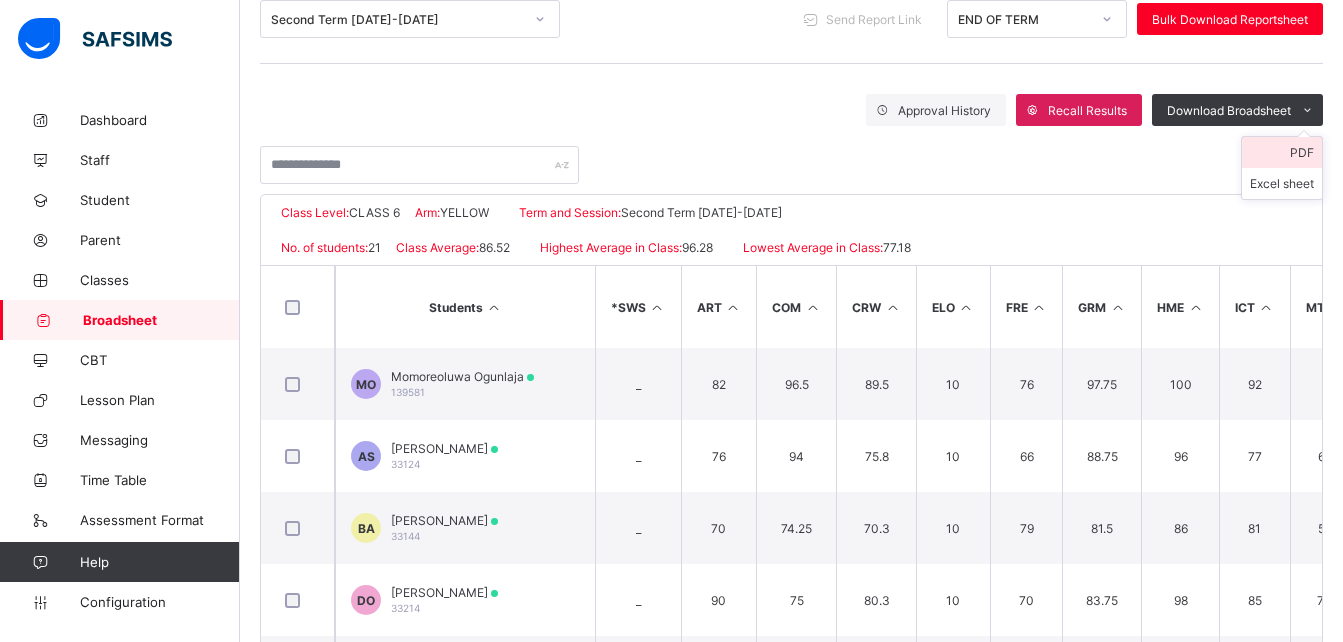 click on "PDF" at bounding box center (1282, 152) 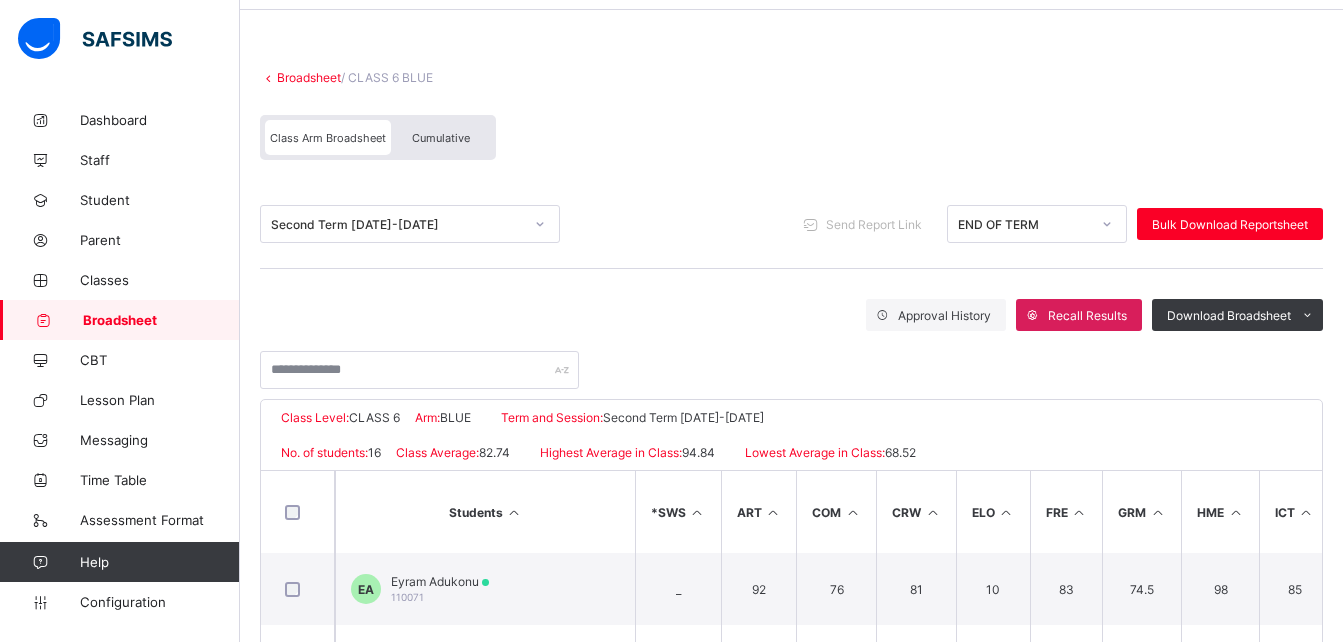scroll, scrollTop: 69, scrollLeft: 0, axis: vertical 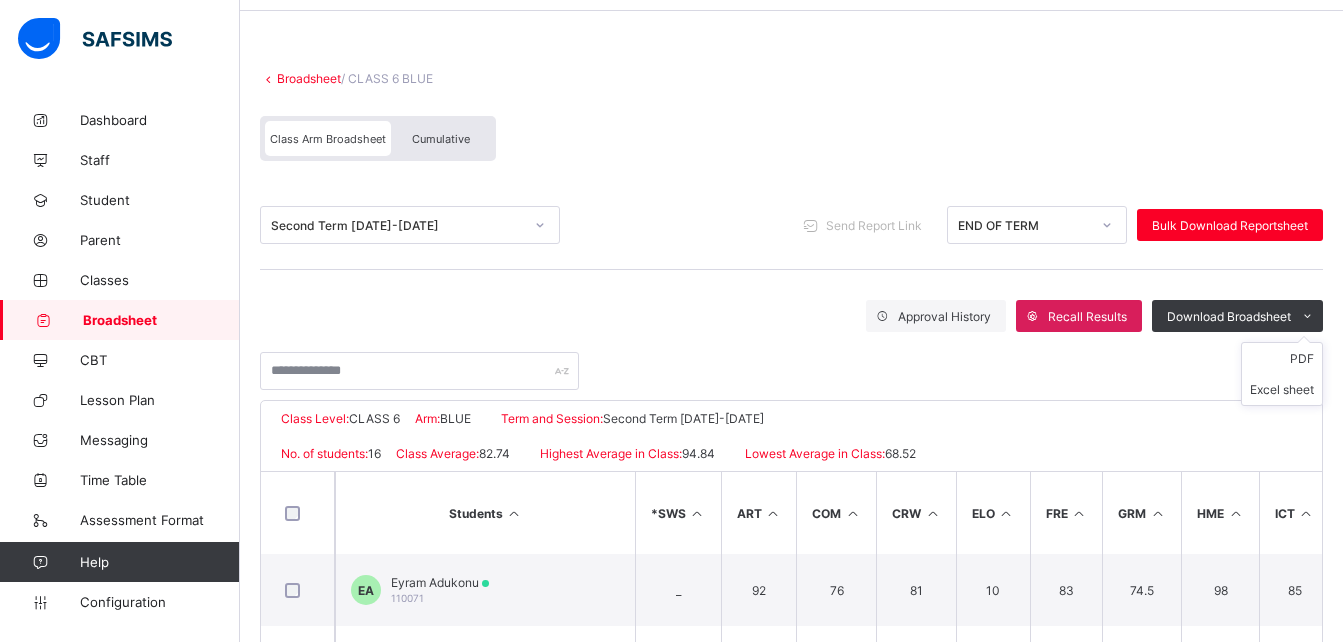 click on "PDF Excel sheet" at bounding box center [1282, 374] 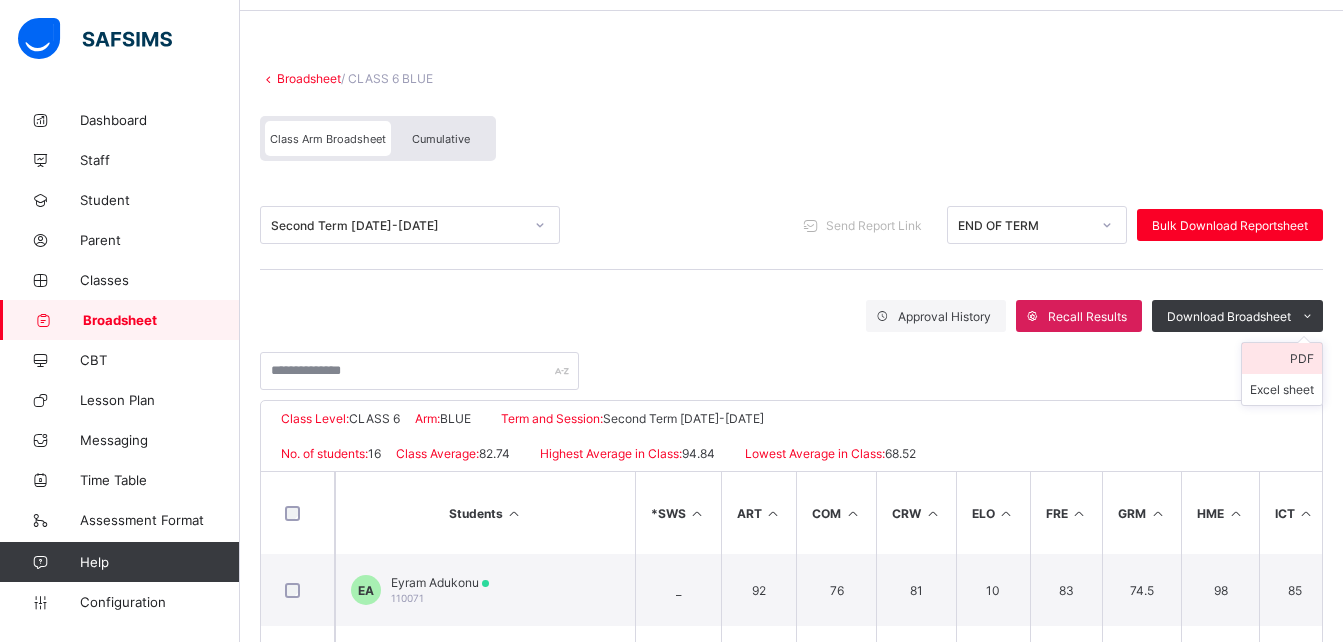 click on "PDF" at bounding box center (1282, 358) 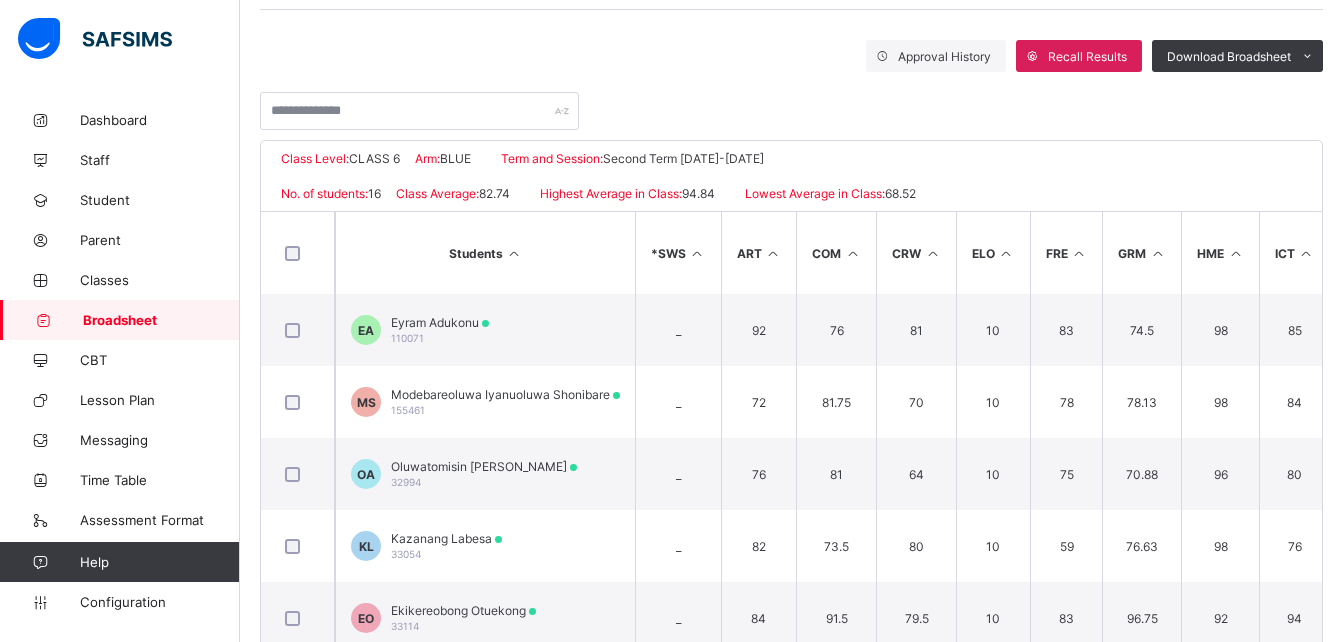 scroll, scrollTop: 439, scrollLeft: 0, axis: vertical 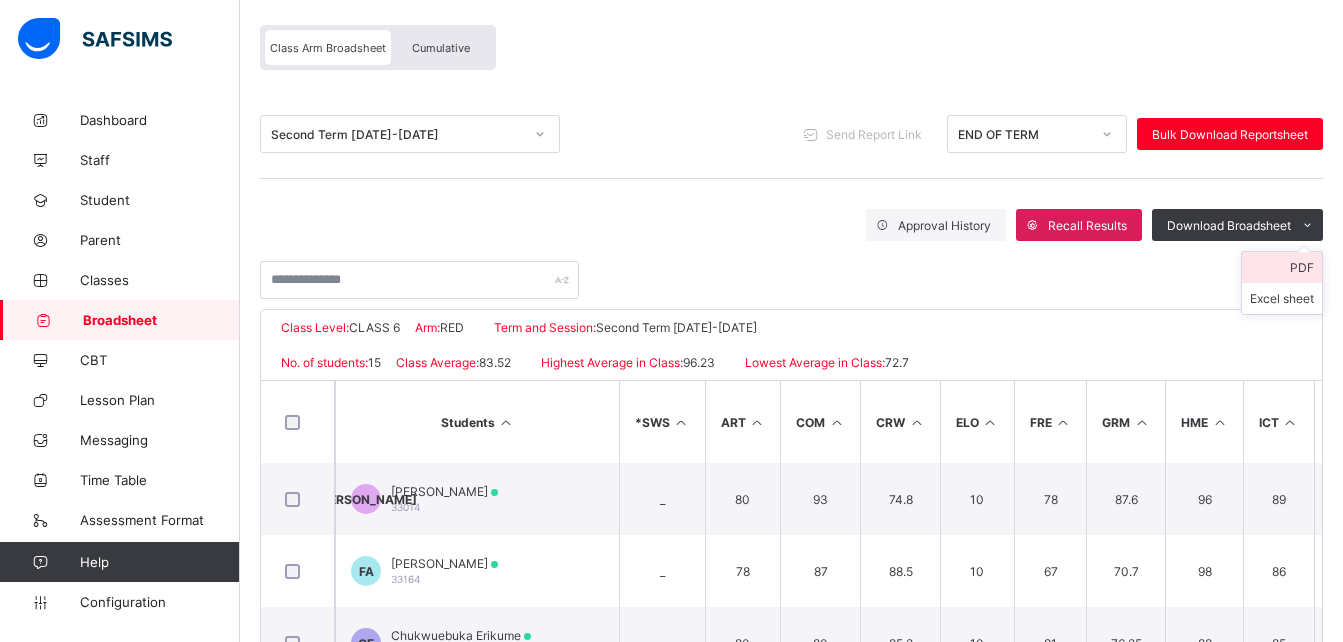 click on "PDF" at bounding box center [1282, 267] 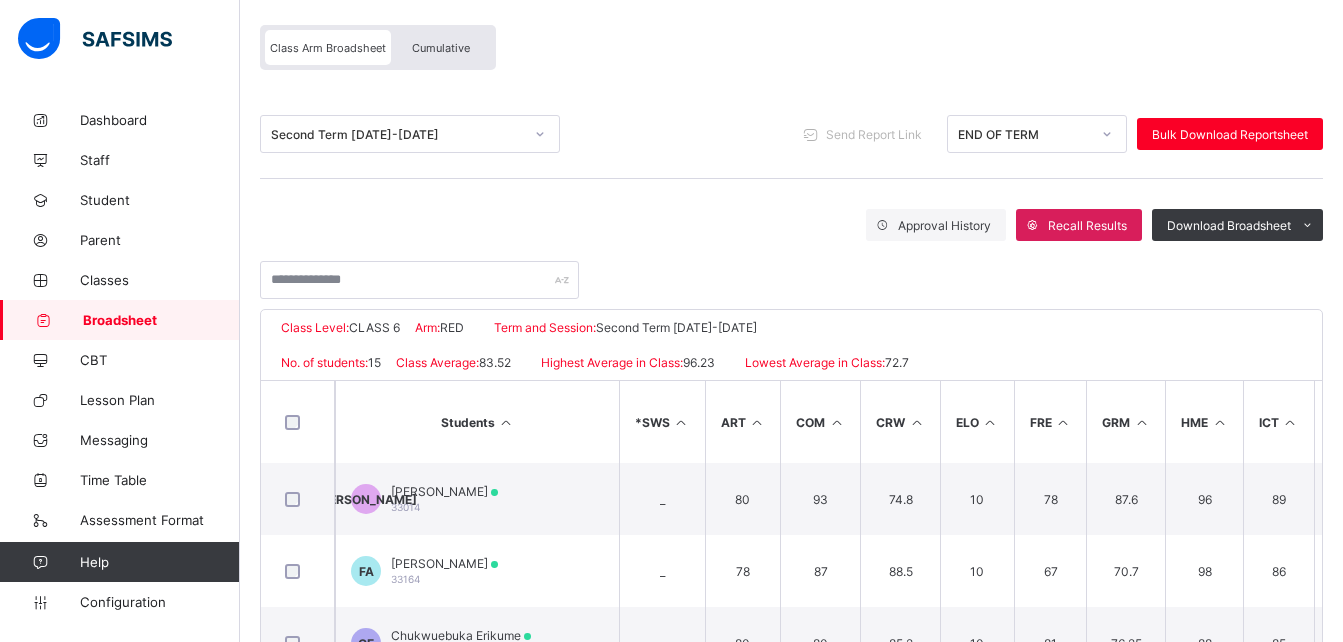 click on "Second Term 2024-2025 Send Report Link END OF TERM Bulk Download Reportsheet  Approval History  Recall Results Download Broadsheet PDF Excel sheet" at bounding box center [791, 194] 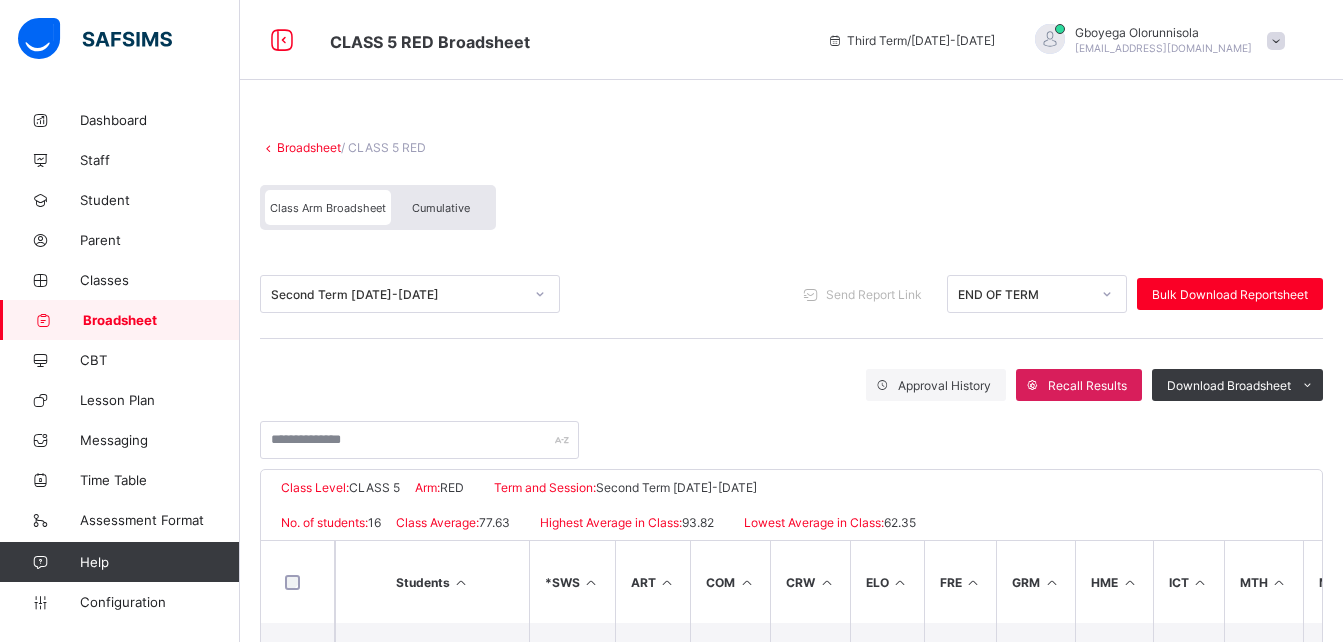 scroll, scrollTop: 0, scrollLeft: 0, axis: both 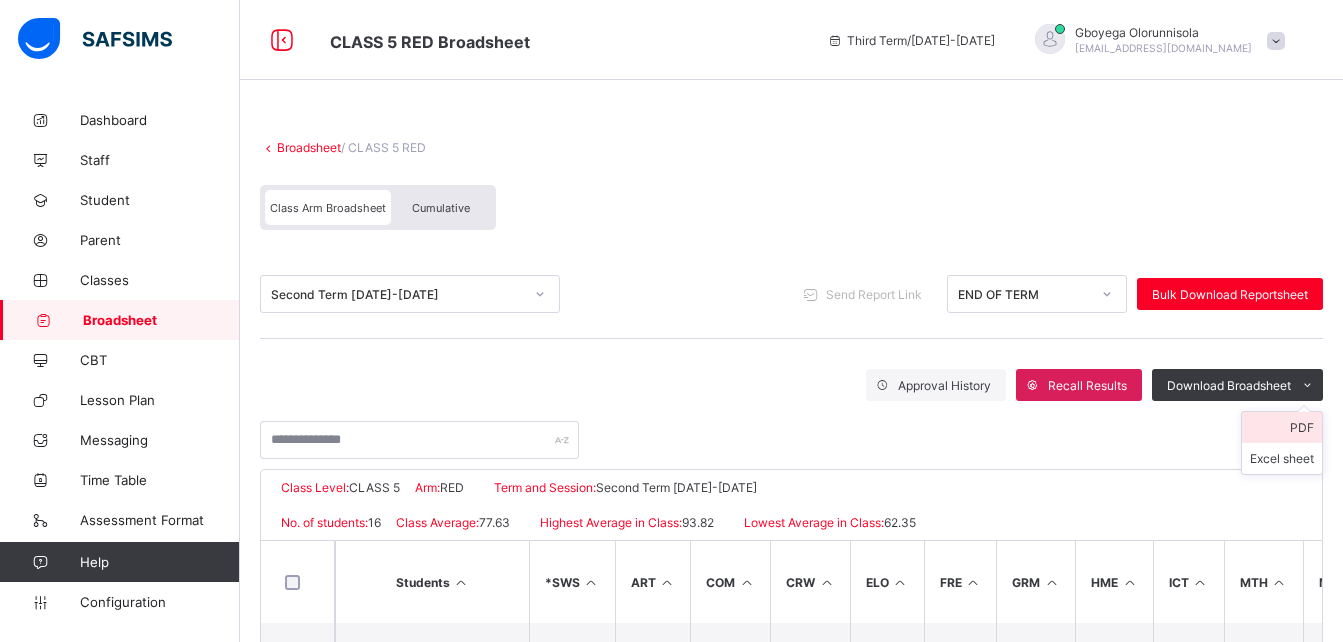 click on "PDF" at bounding box center [1282, 427] 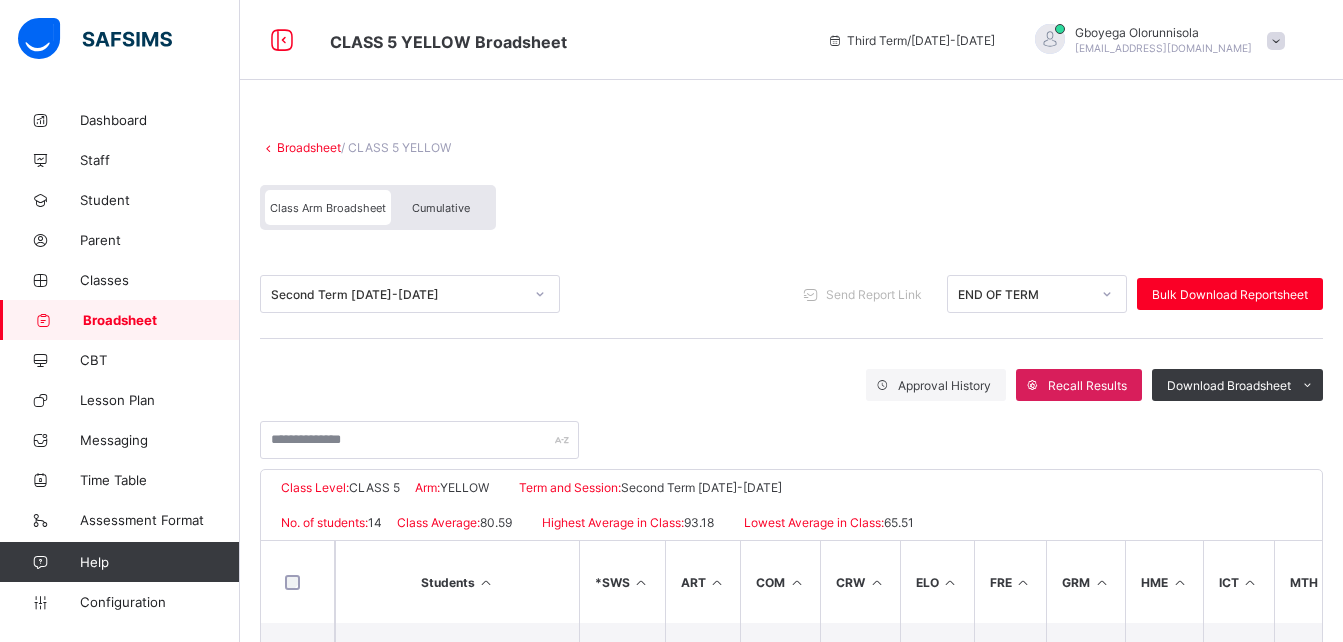 scroll, scrollTop: 0, scrollLeft: 0, axis: both 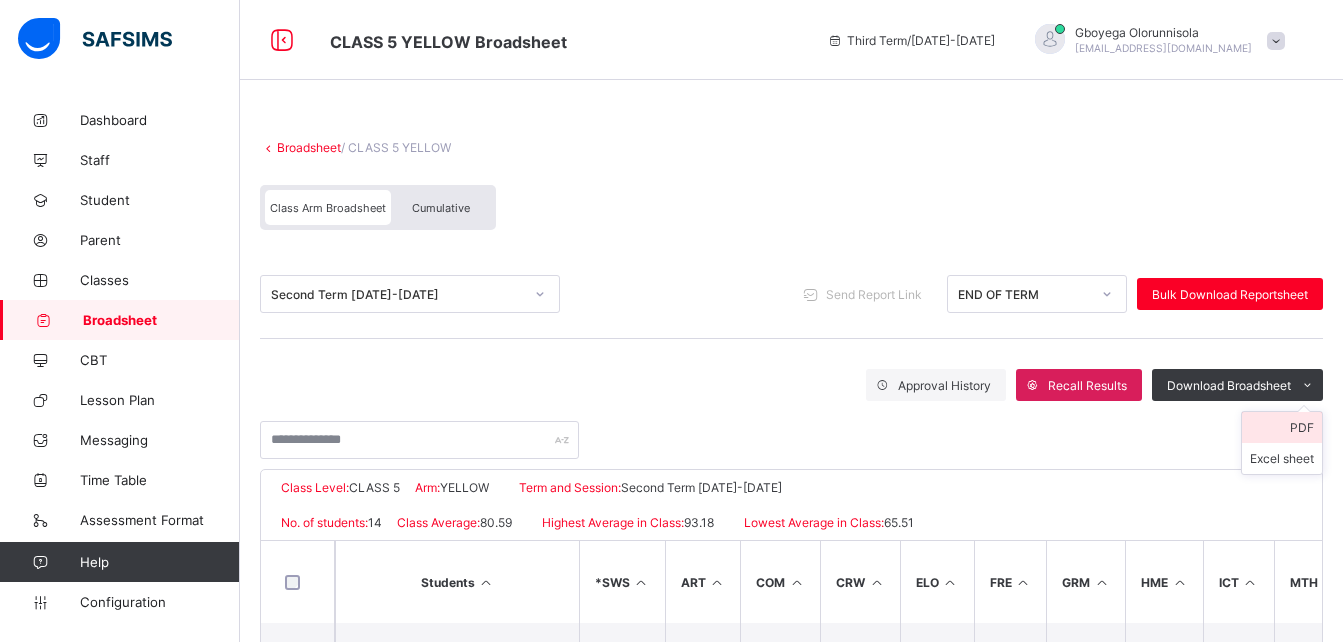 click on "PDF" at bounding box center [1282, 427] 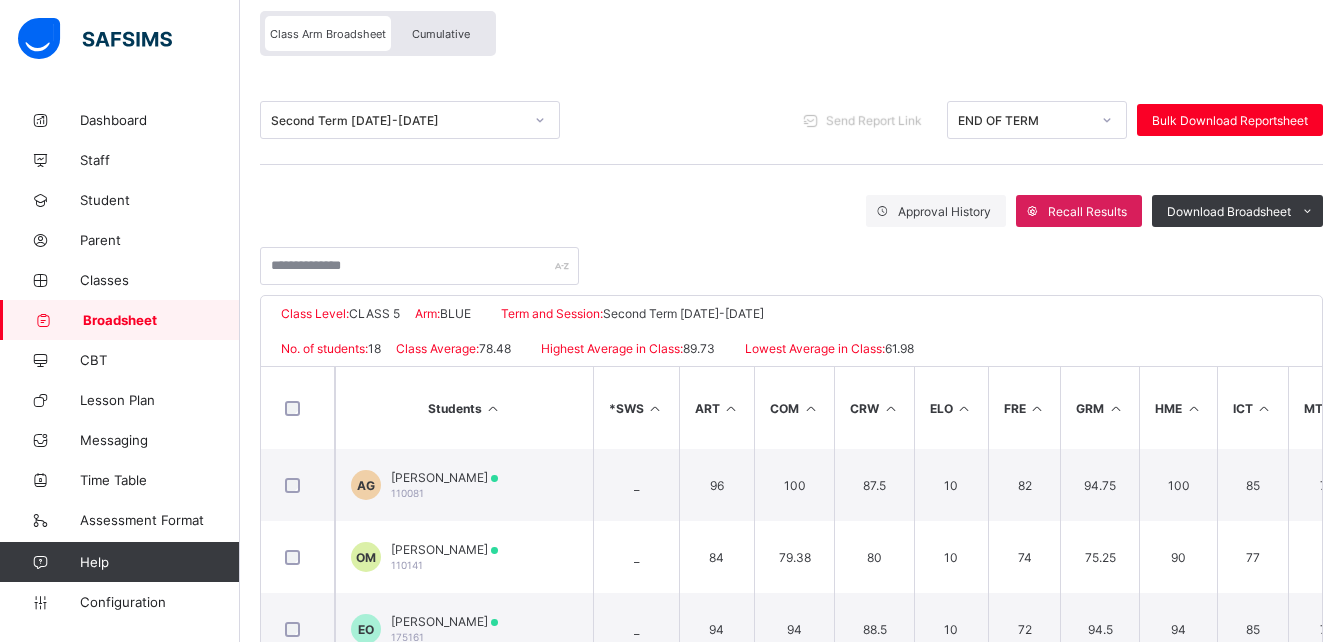 scroll, scrollTop: 187, scrollLeft: 0, axis: vertical 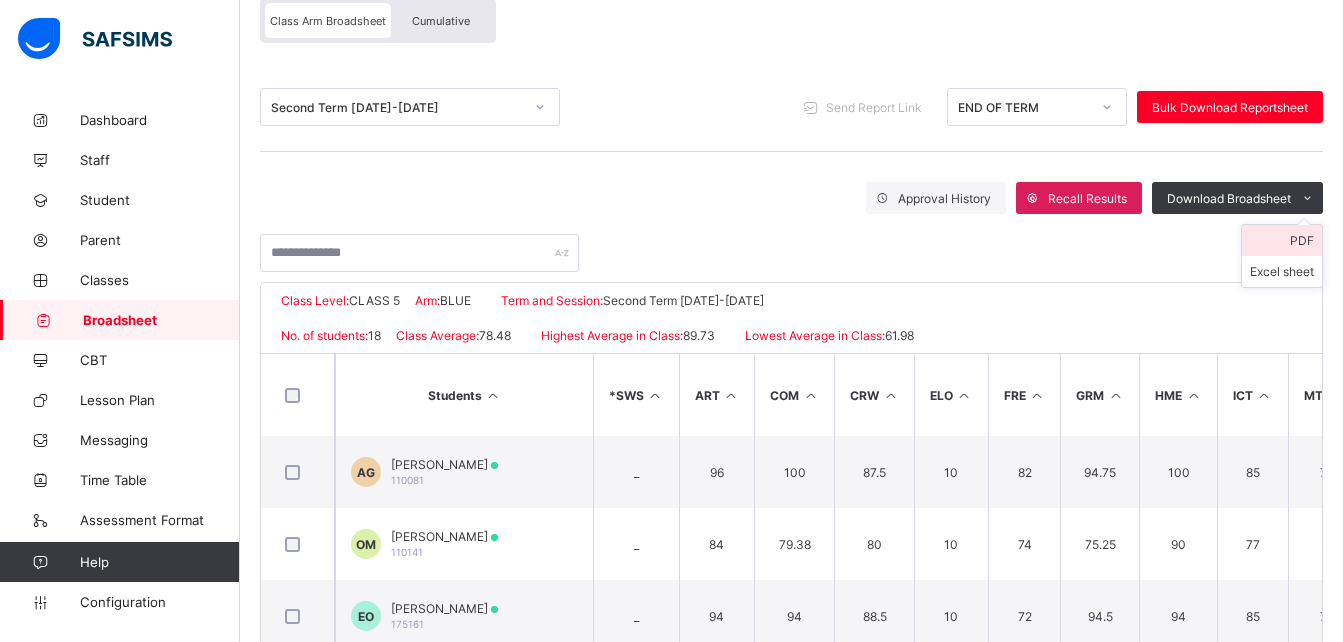 click on "PDF" at bounding box center (1282, 240) 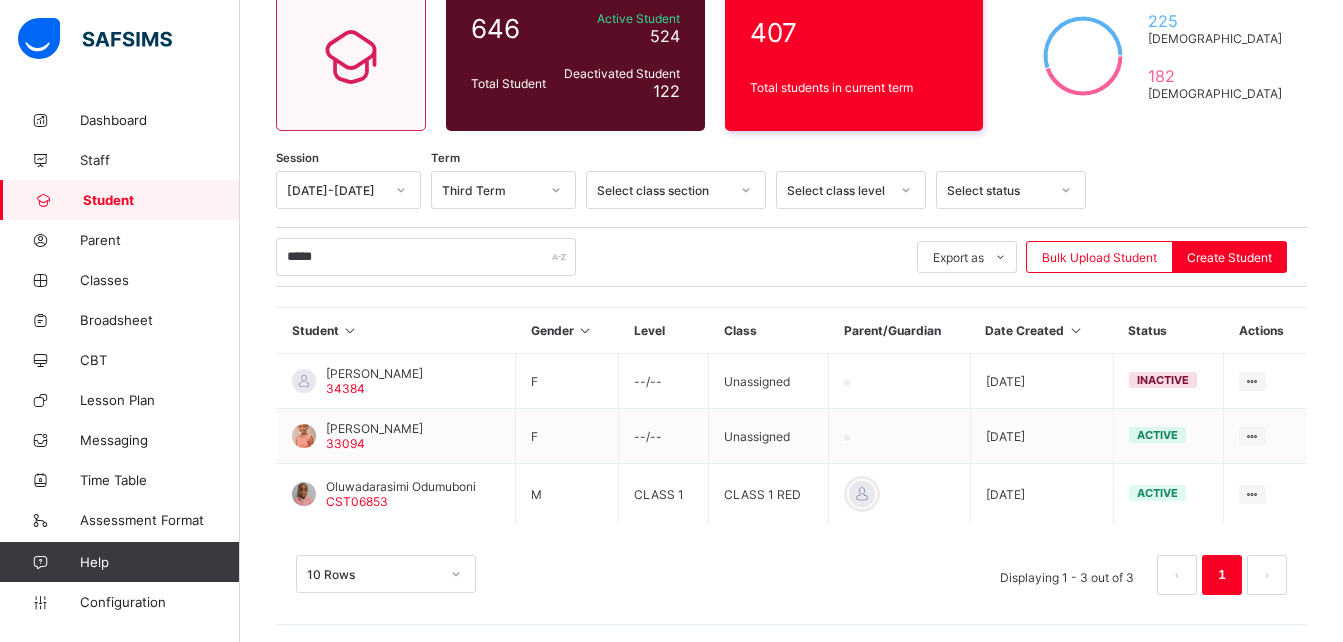 scroll, scrollTop: 190, scrollLeft: 0, axis: vertical 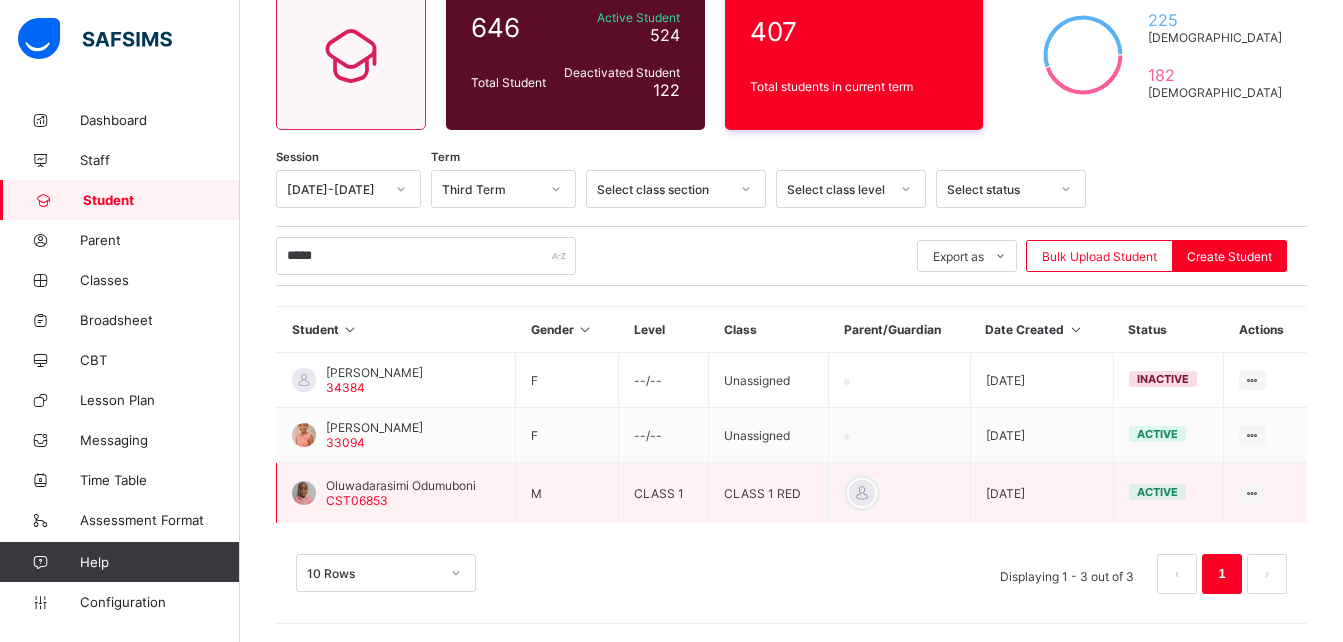 type on "*****" 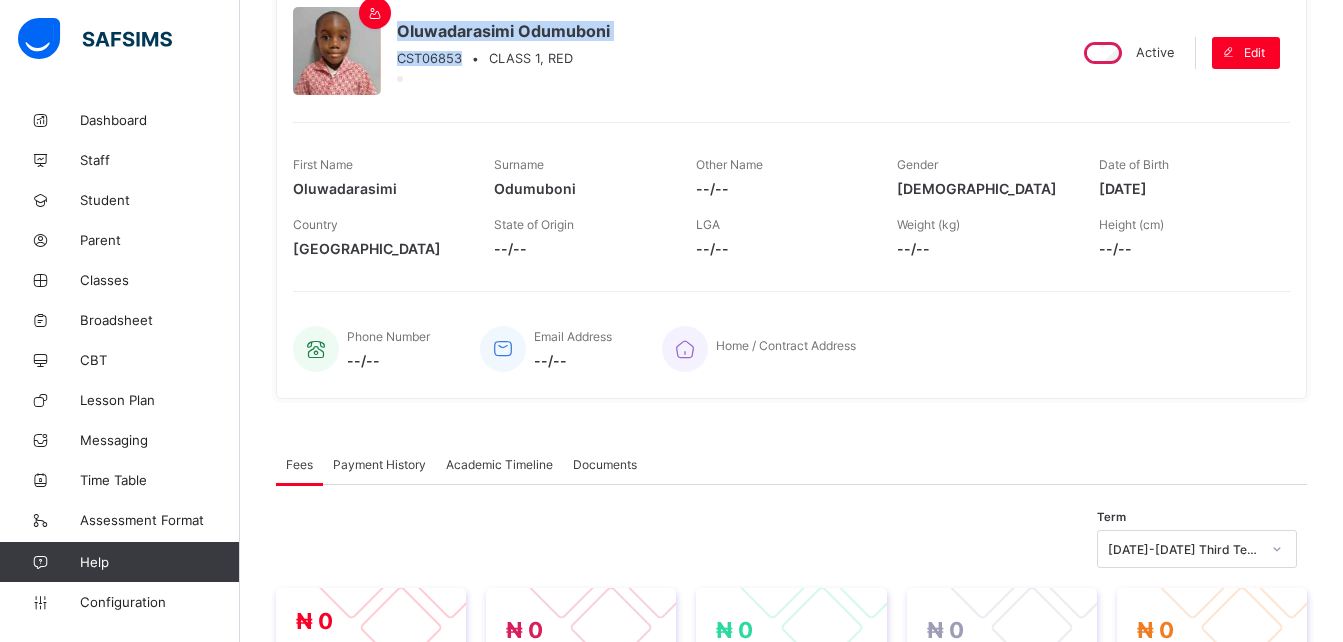 drag, startPoint x: 460, startPoint y: 53, endPoint x: 400, endPoint y: 31, distance: 63.90618 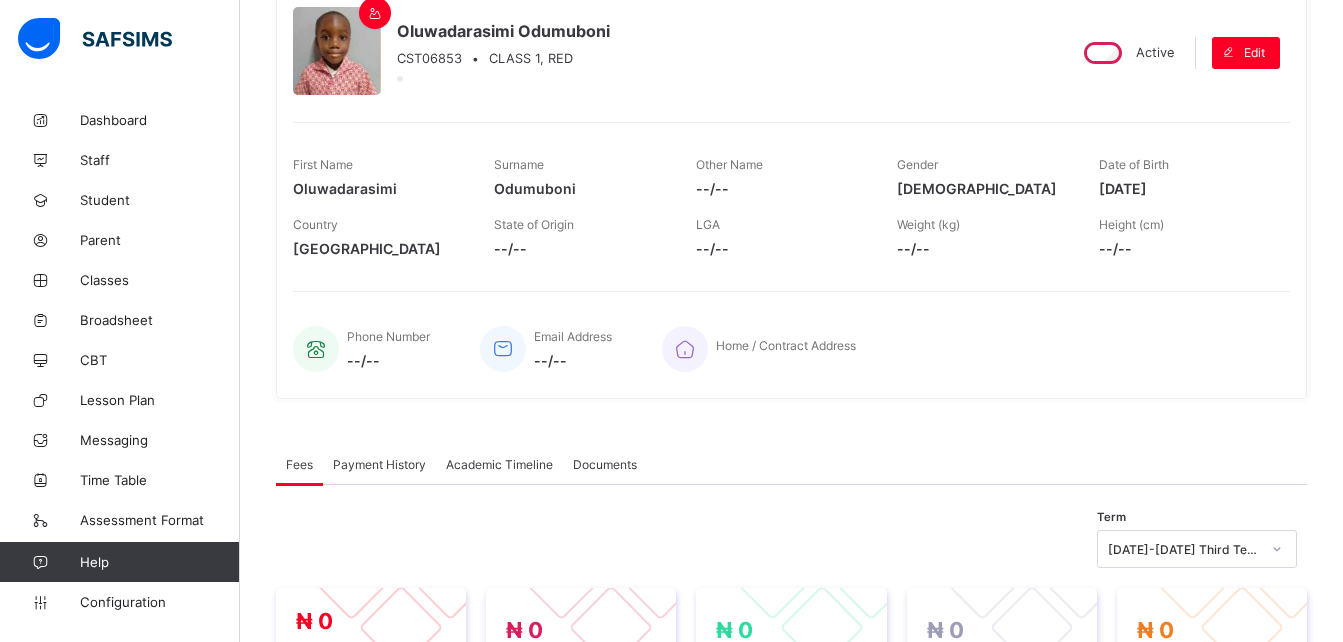 click on "Oluwadarasimi  Odumuboni CST06853 •  CLASS 1, RED" at bounding box center (671, 52) 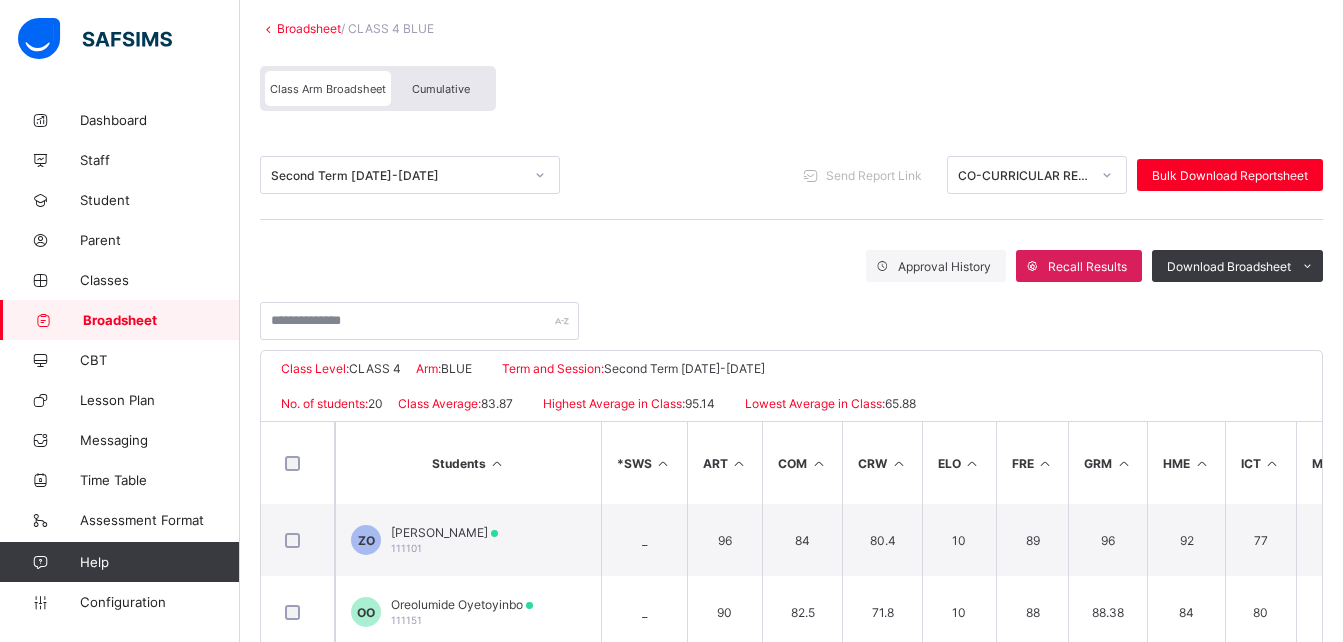 scroll, scrollTop: 118, scrollLeft: 0, axis: vertical 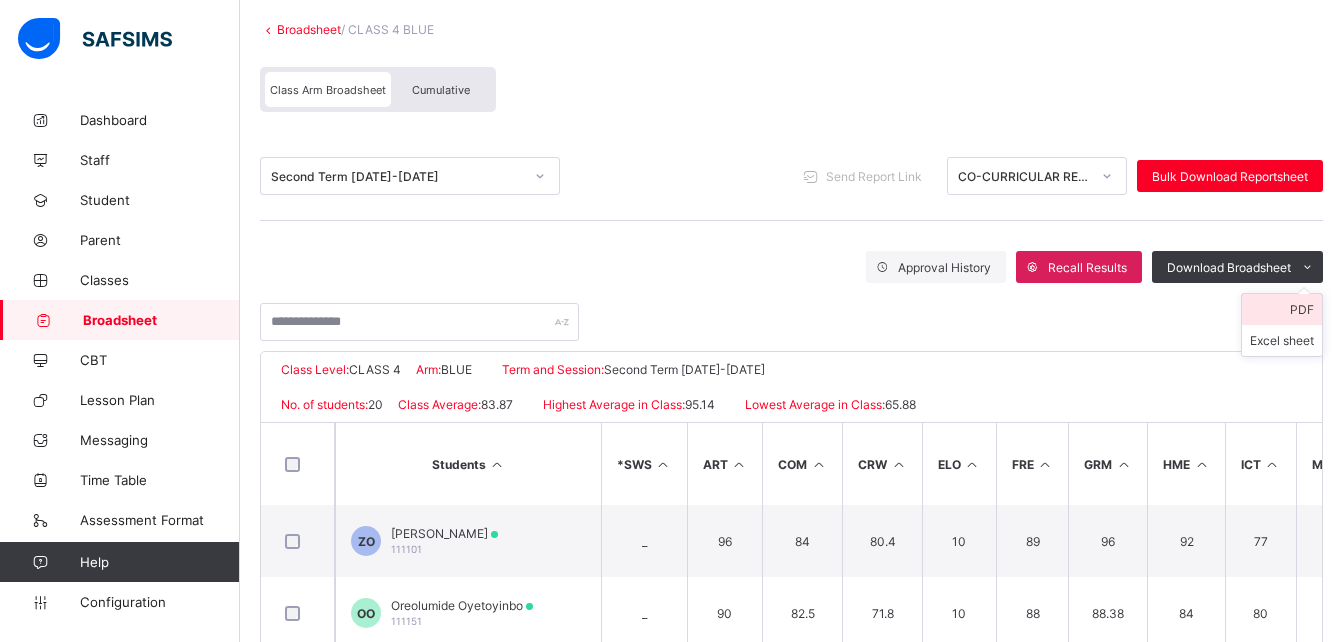 click on "PDF" at bounding box center [1282, 309] 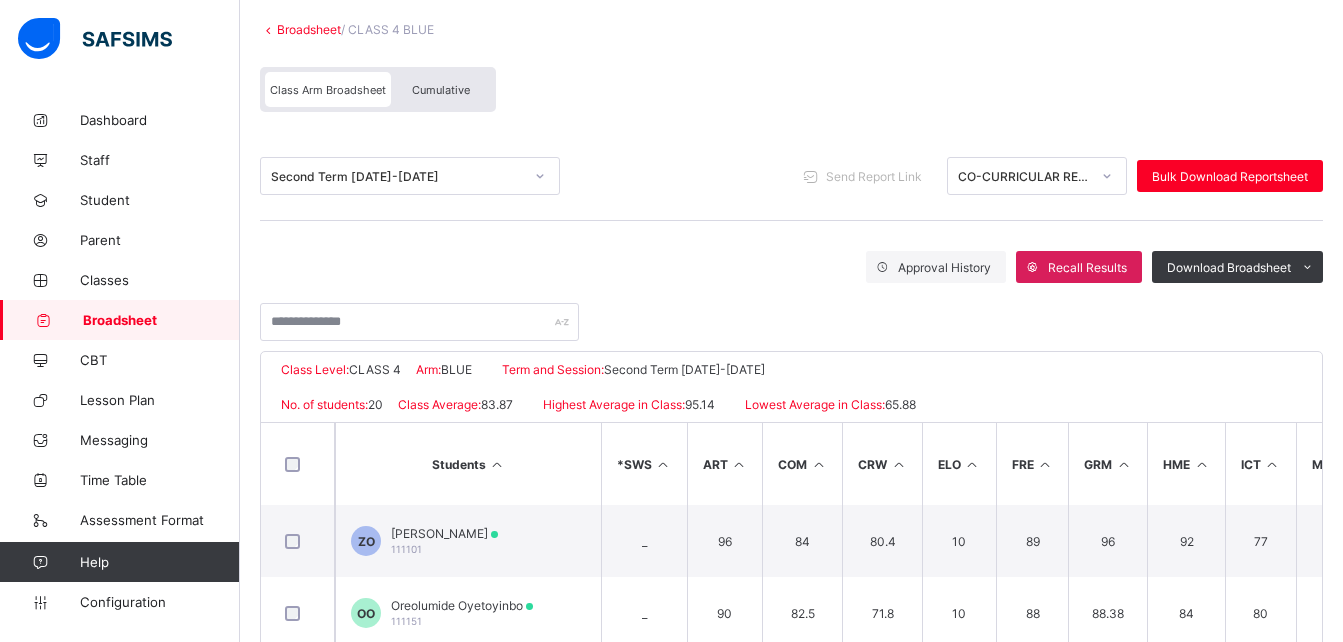 click on "Second Term 2024-2025 Send Report Link CO-CURRICULAR REPORT Bulk Download Reportsheet" at bounding box center (791, 176) 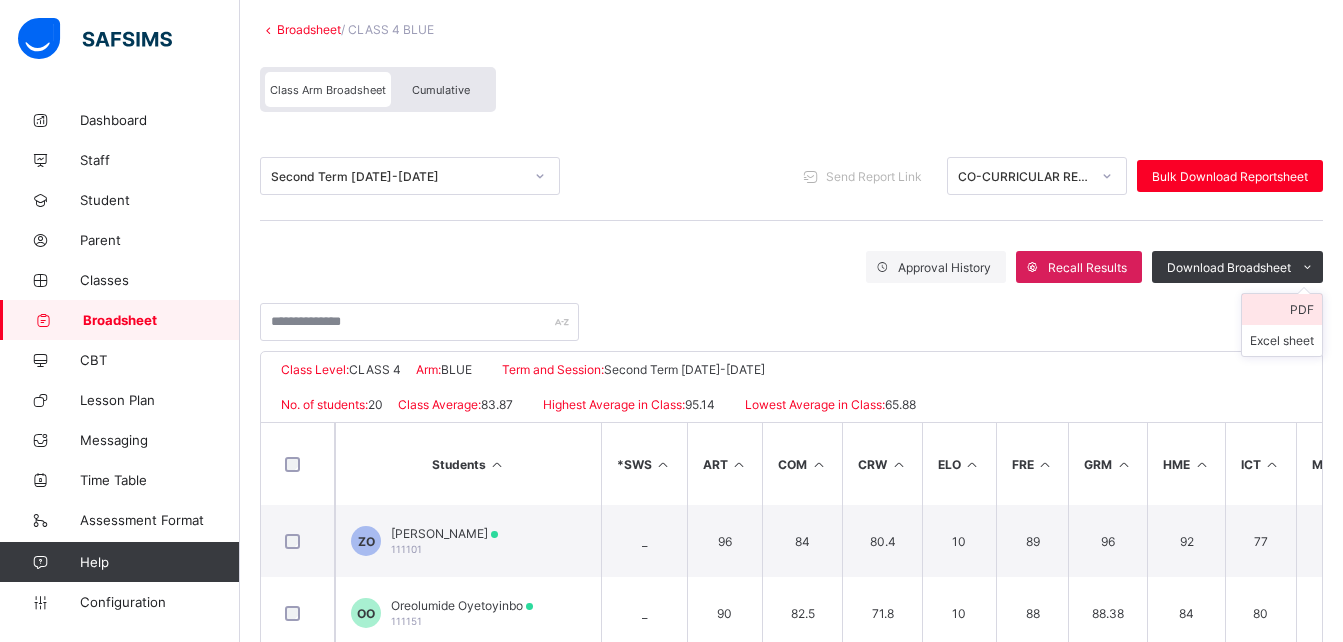 click on "PDF" at bounding box center (1282, 309) 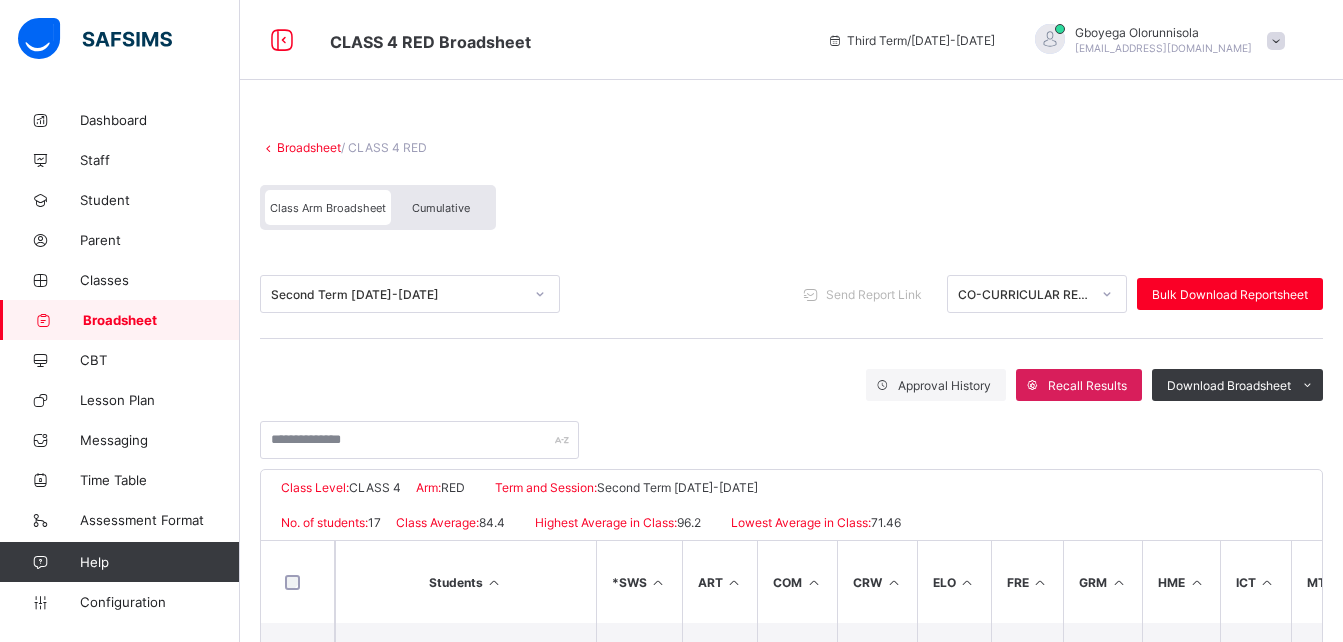 scroll, scrollTop: 0, scrollLeft: 0, axis: both 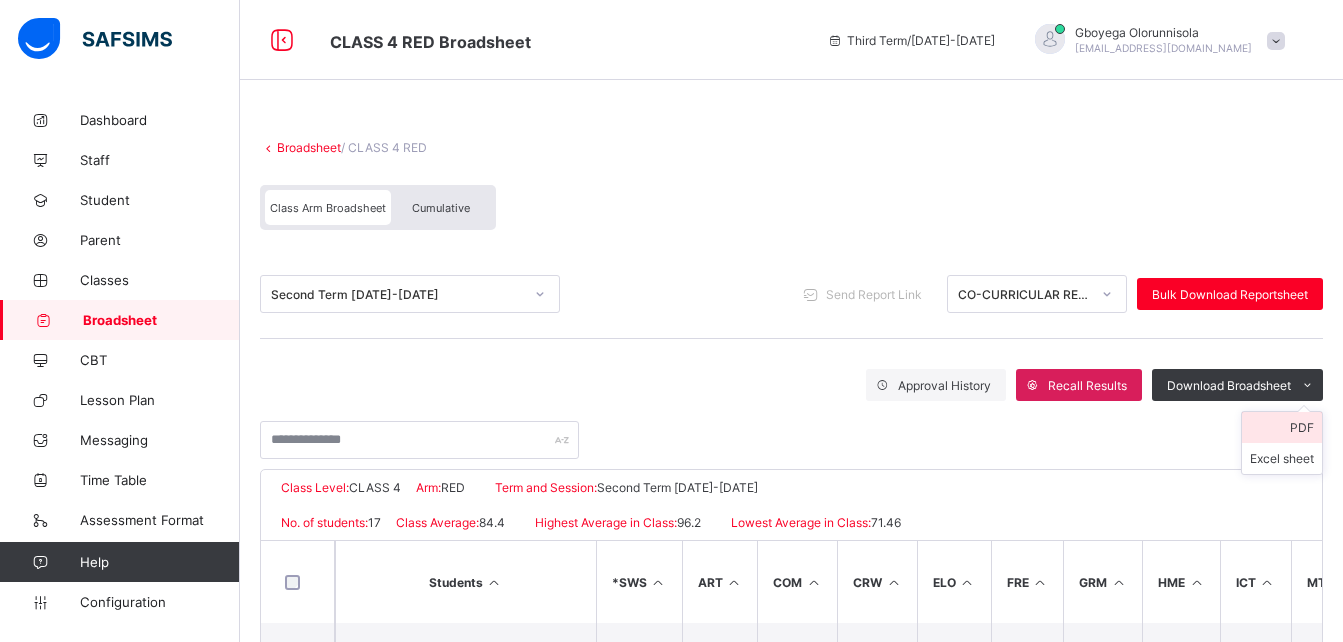 click on "PDF" at bounding box center [1282, 427] 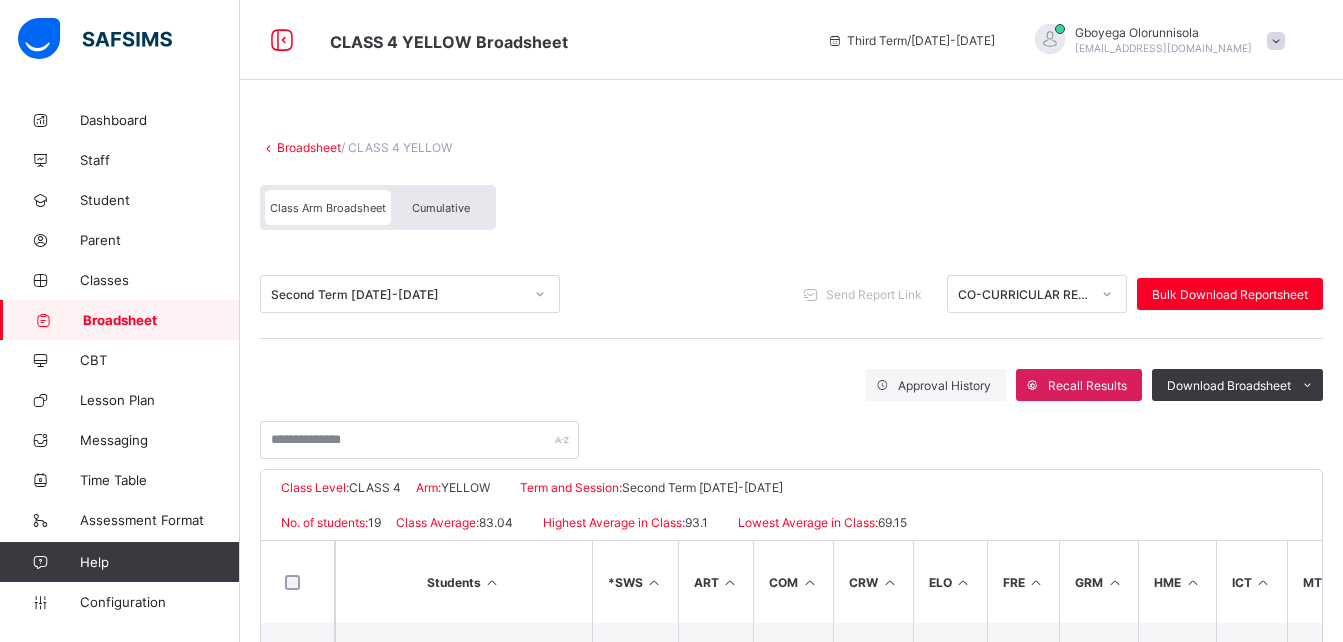 scroll, scrollTop: 0, scrollLeft: 0, axis: both 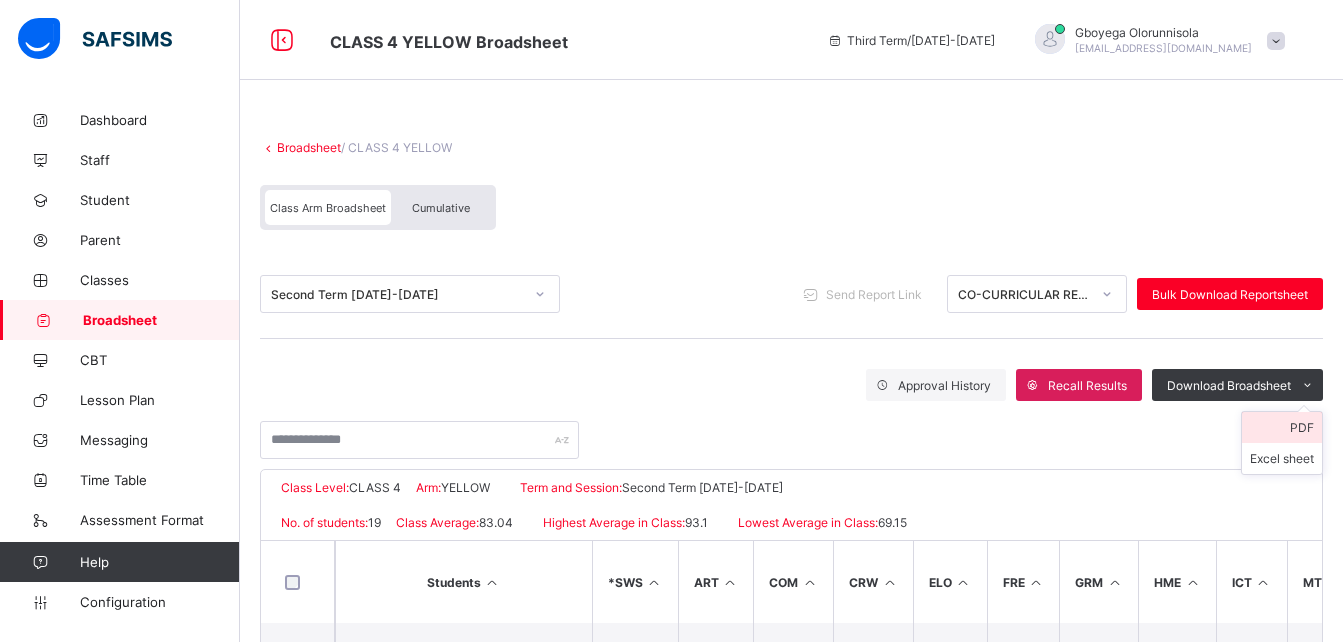 click on "PDF" at bounding box center [1282, 427] 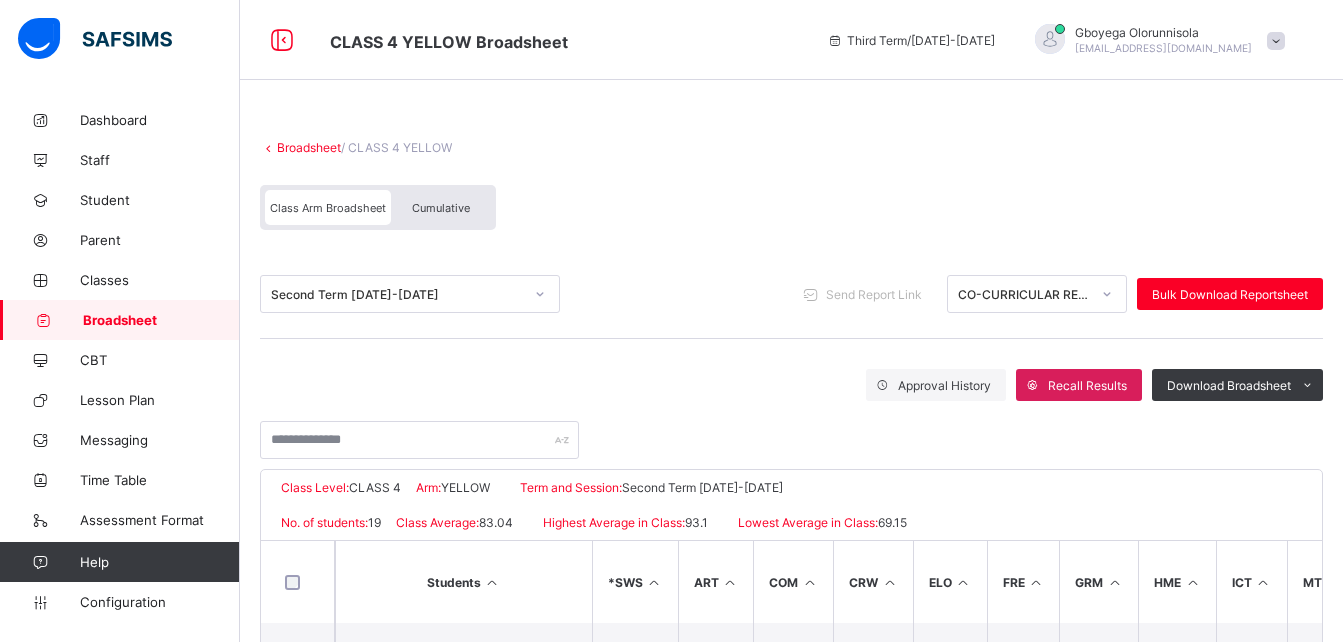 click on "Class Arm Broadsheet Cumulative" at bounding box center (791, 212) 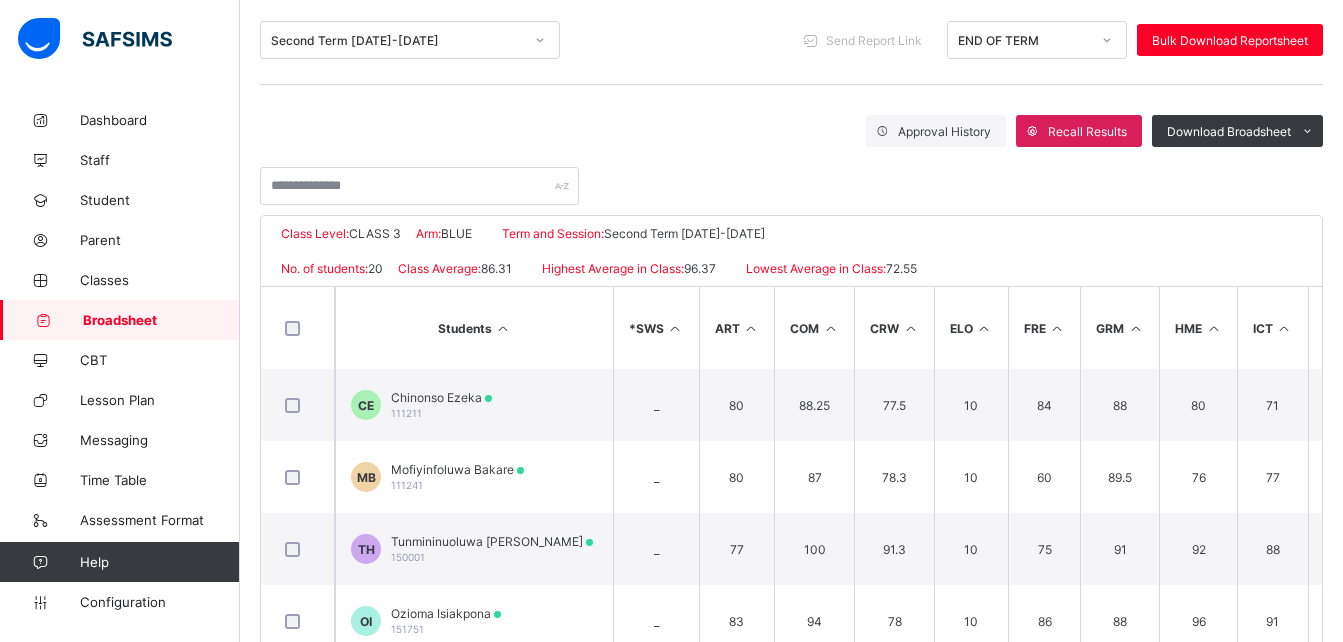 scroll, scrollTop: 0, scrollLeft: 0, axis: both 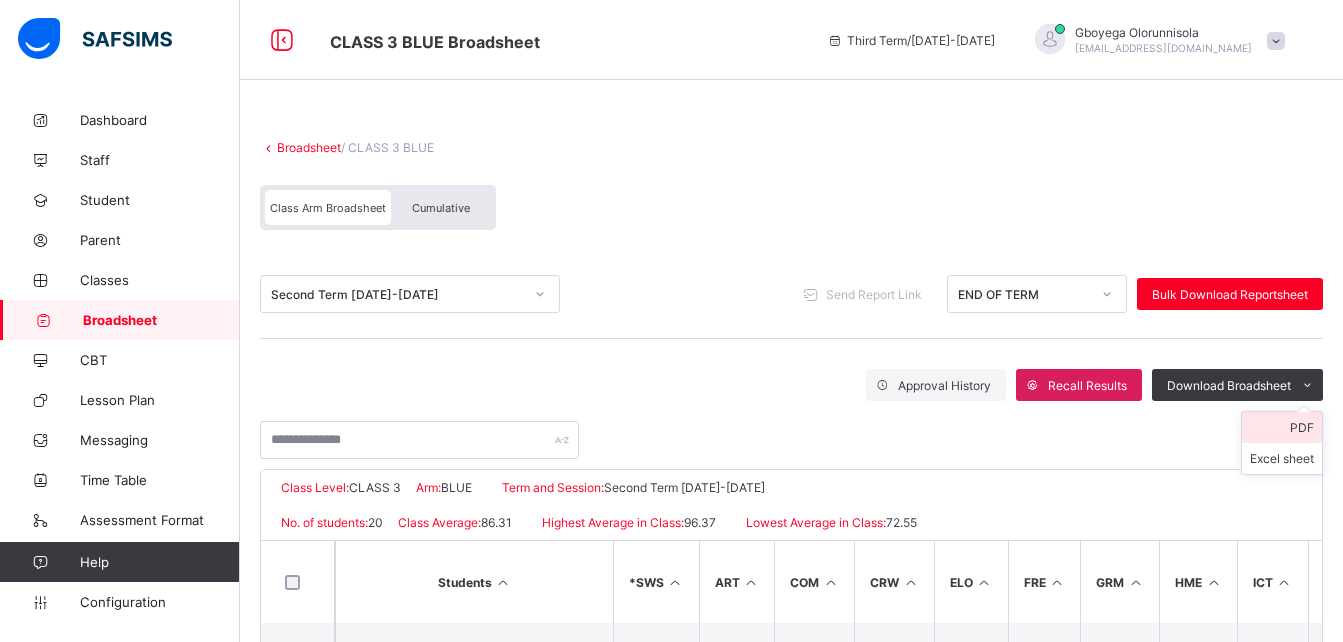 click on "PDF" at bounding box center [1282, 427] 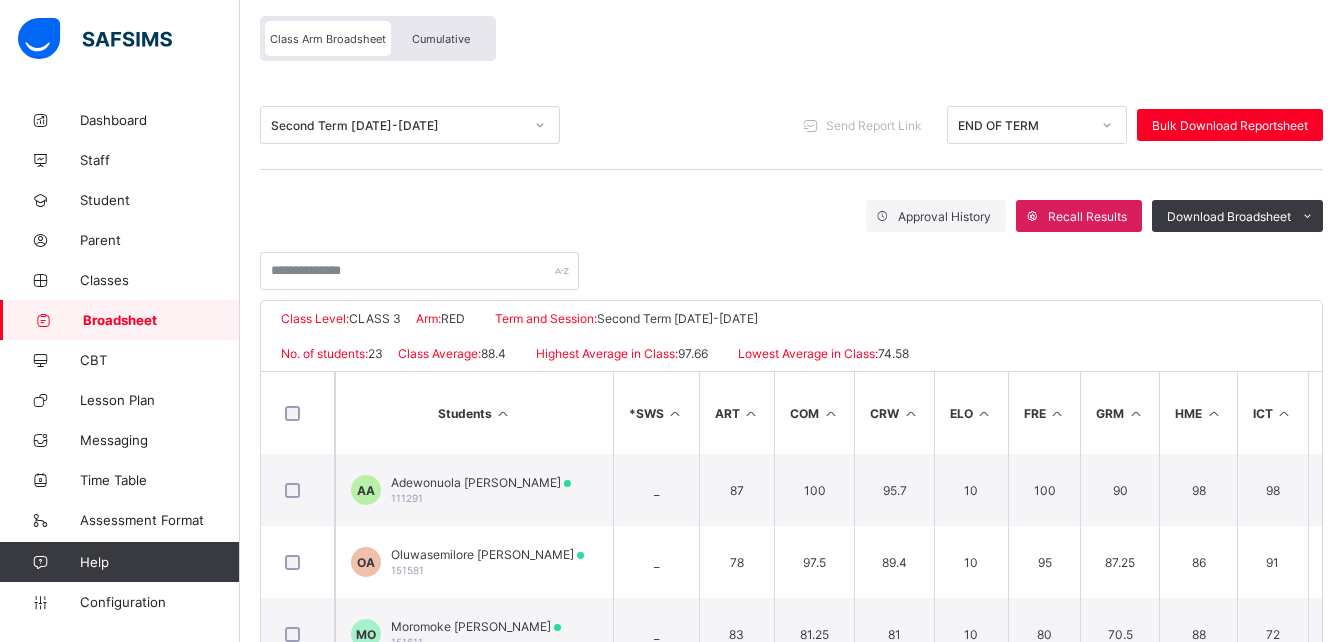 scroll, scrollTop: 0, scrollLeft: 0, axis: both 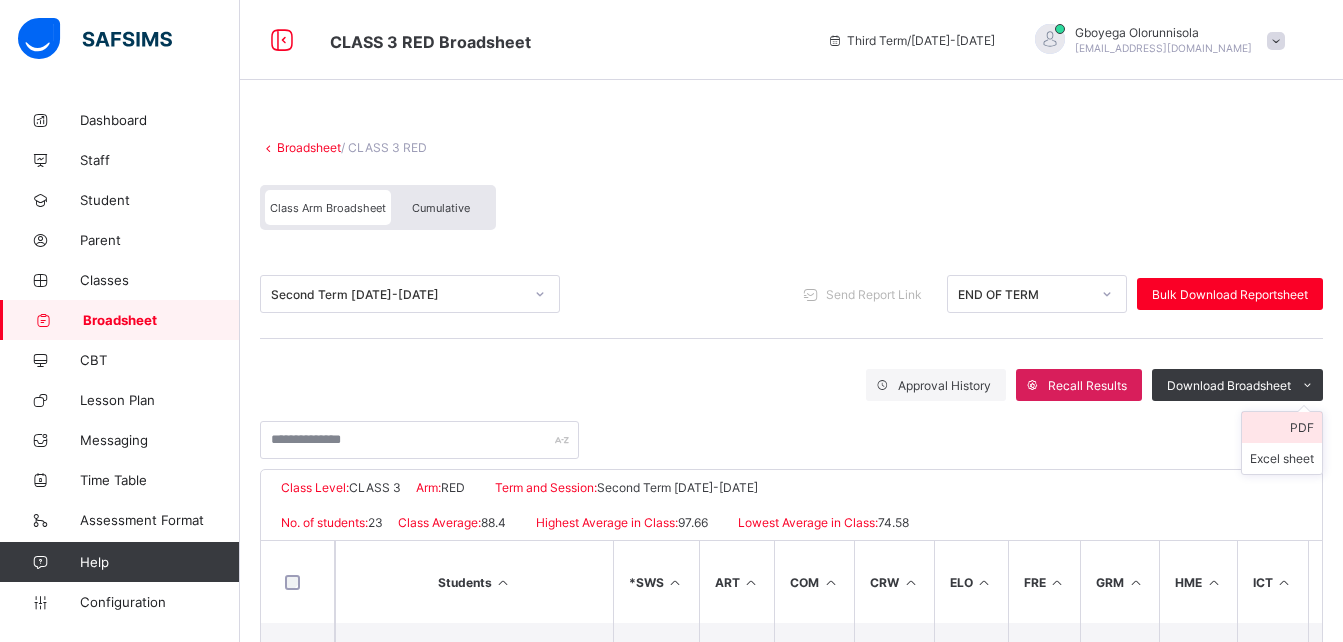 click on "PDF" at bounding box center [1282, 427] 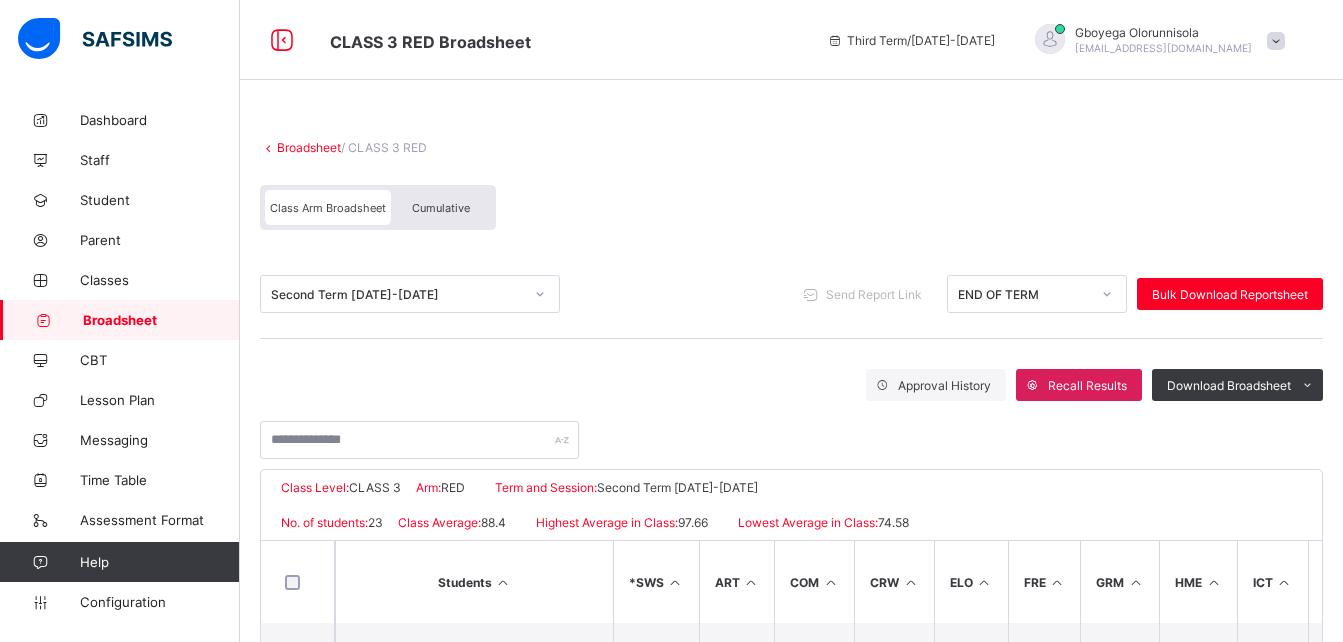 click on "Class Arm Broadsheet Cumulative" at bounding box center [791, 212] 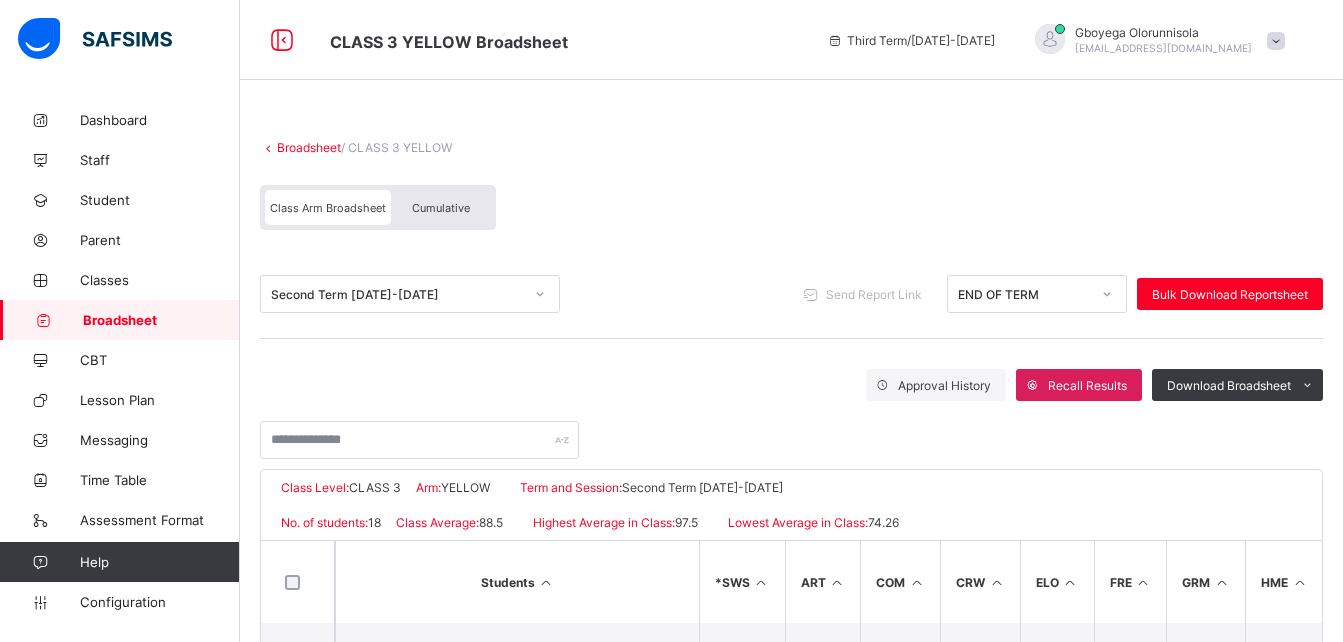 scroll, scrollTop: 0, scrollLeft: 0, axis: both 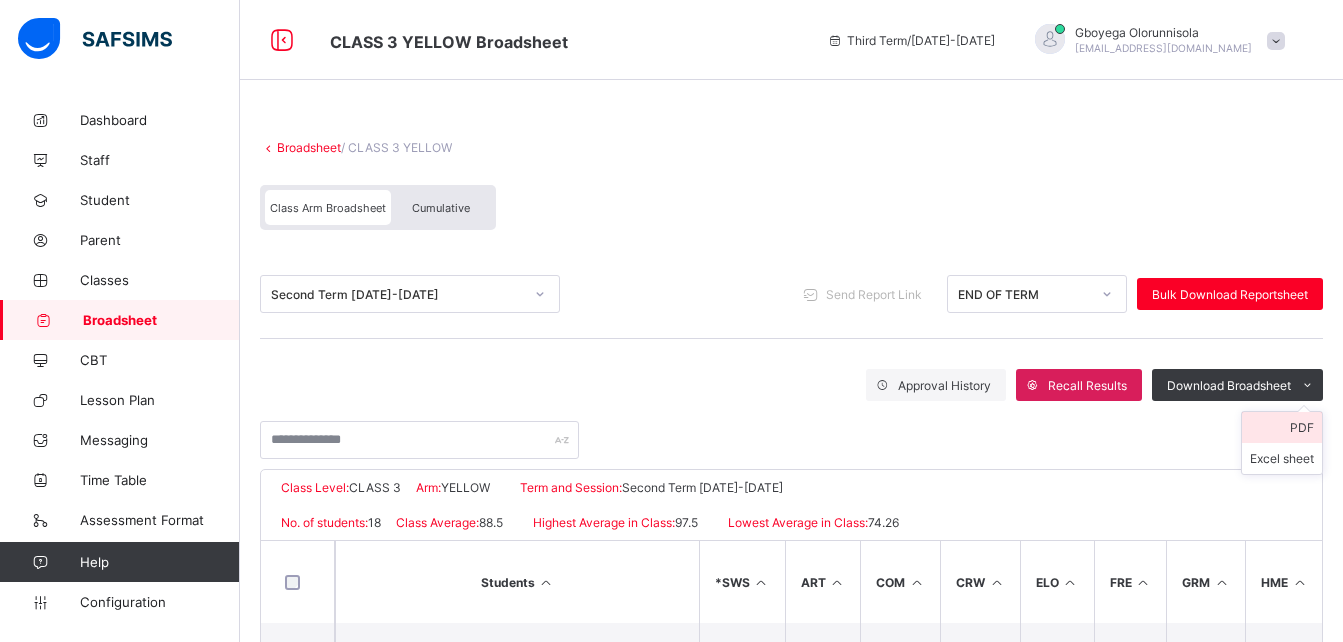 click on "PDF" at bounding box center [1282, 427] 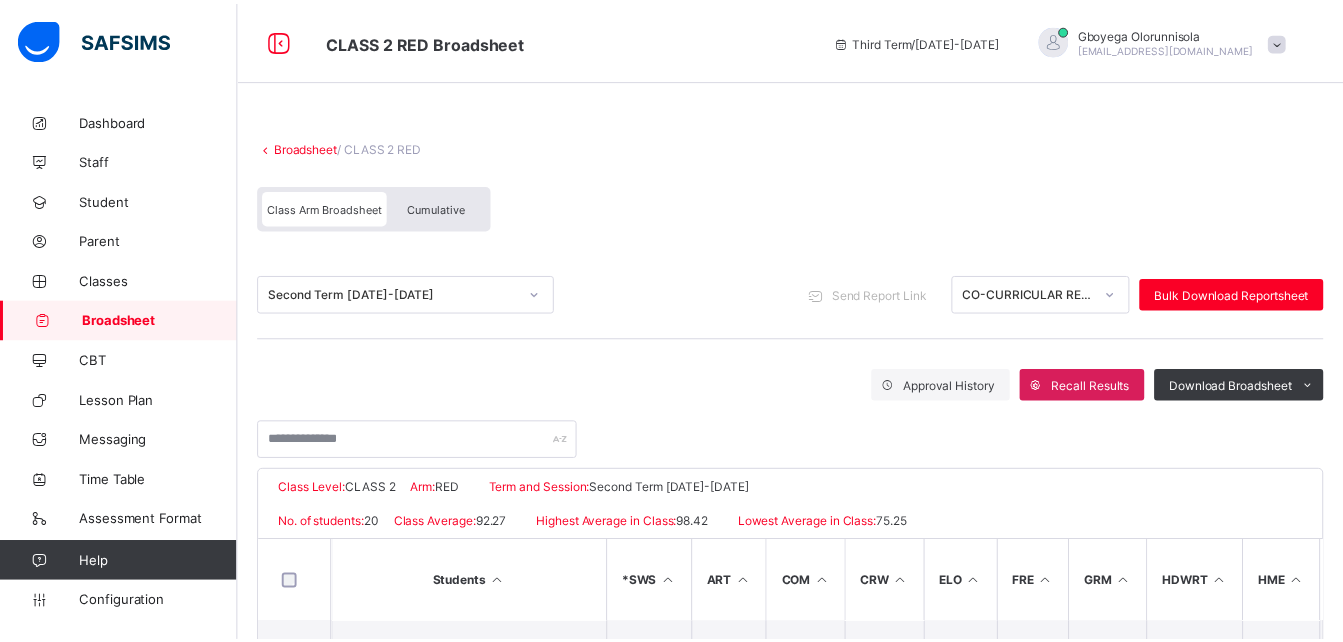 scroll, scrollTop: 0, scrollLeft: 0, axis: both 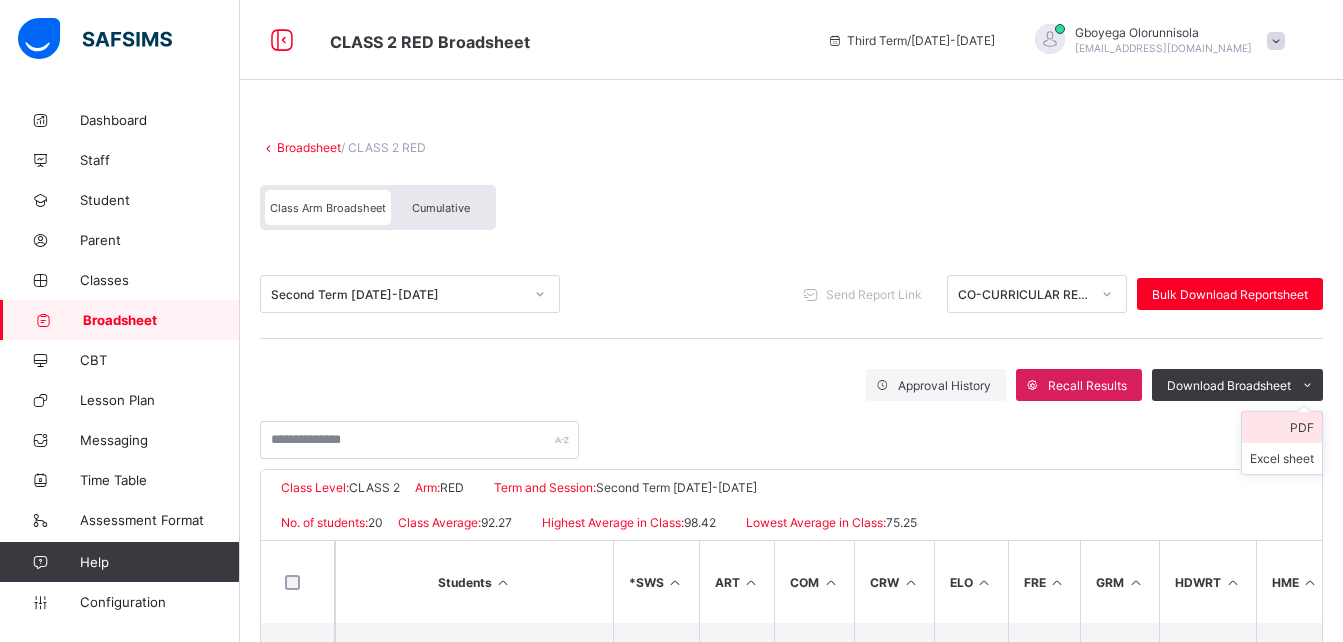 click on "PDF" at bounding box center (1282, 427) 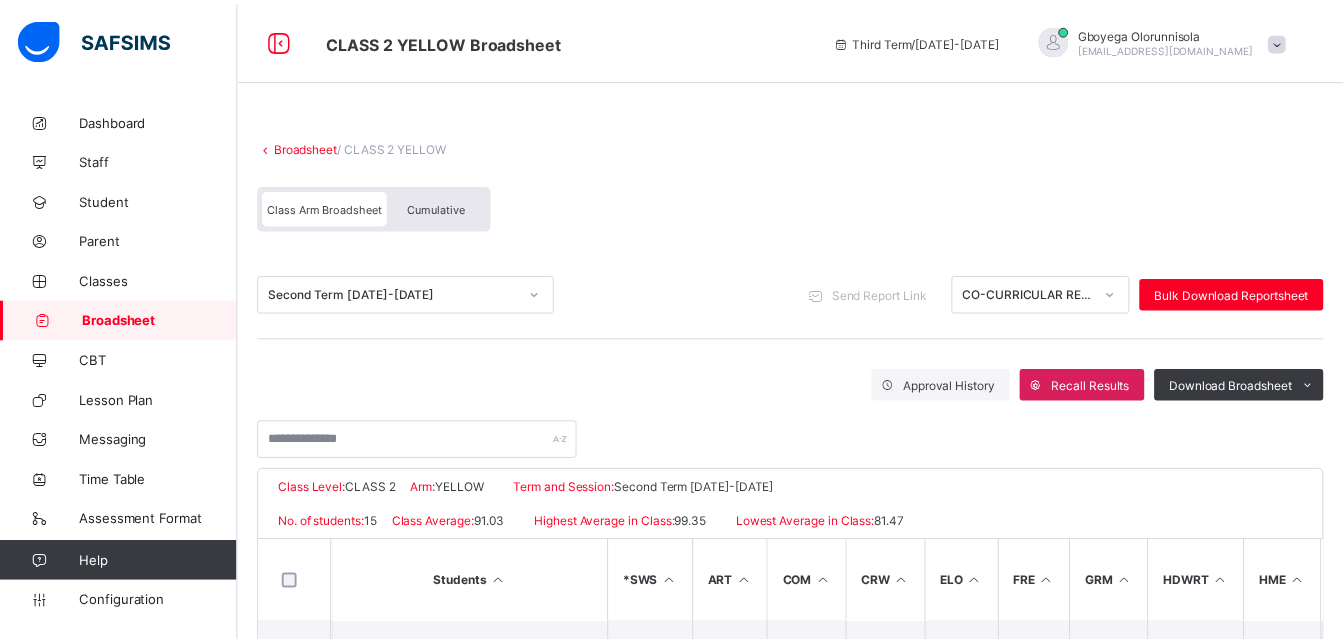 scroll, scrollTop: 0, scrollLeft: 0, axis: both 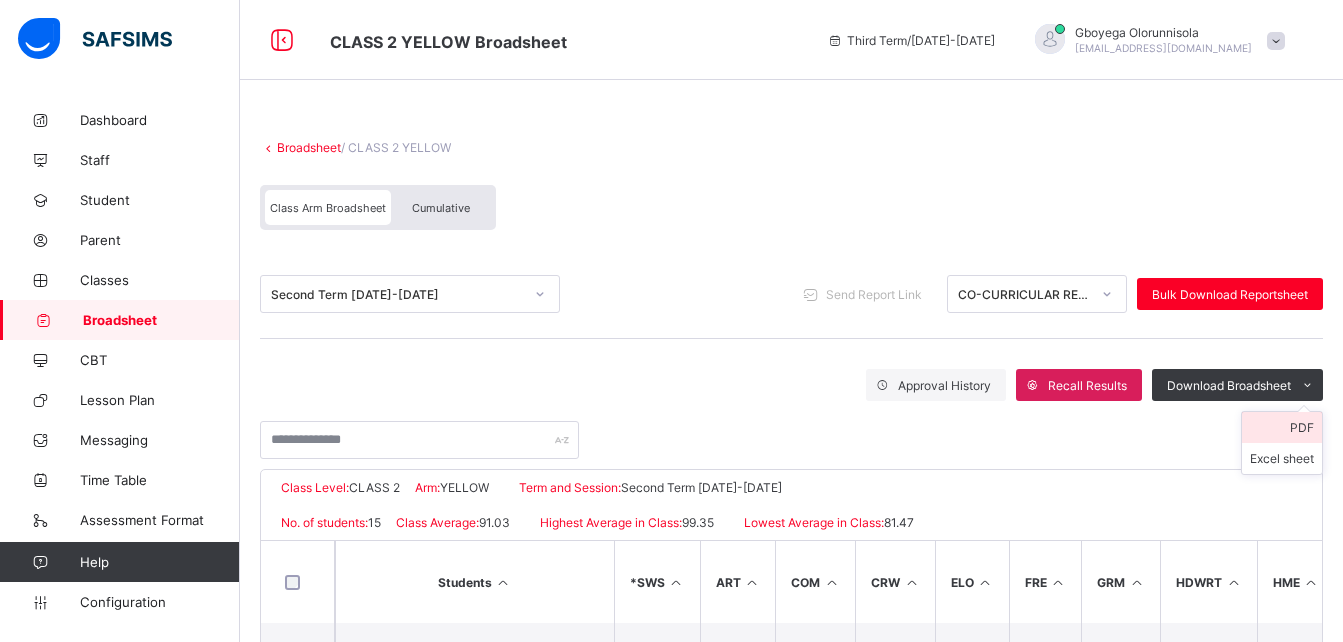 click on "PDF" at bounding box center (1282, 427) 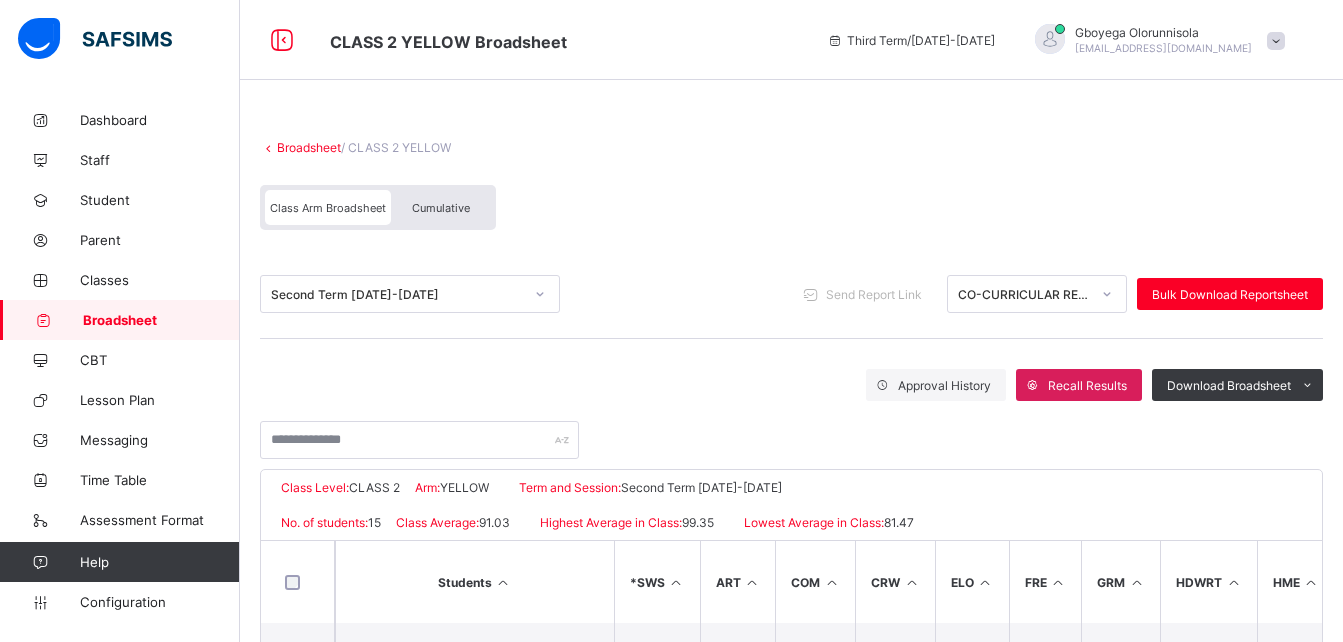 click on "Class Arm Broadsheet Cumulative" at bounding box center [791, 212] 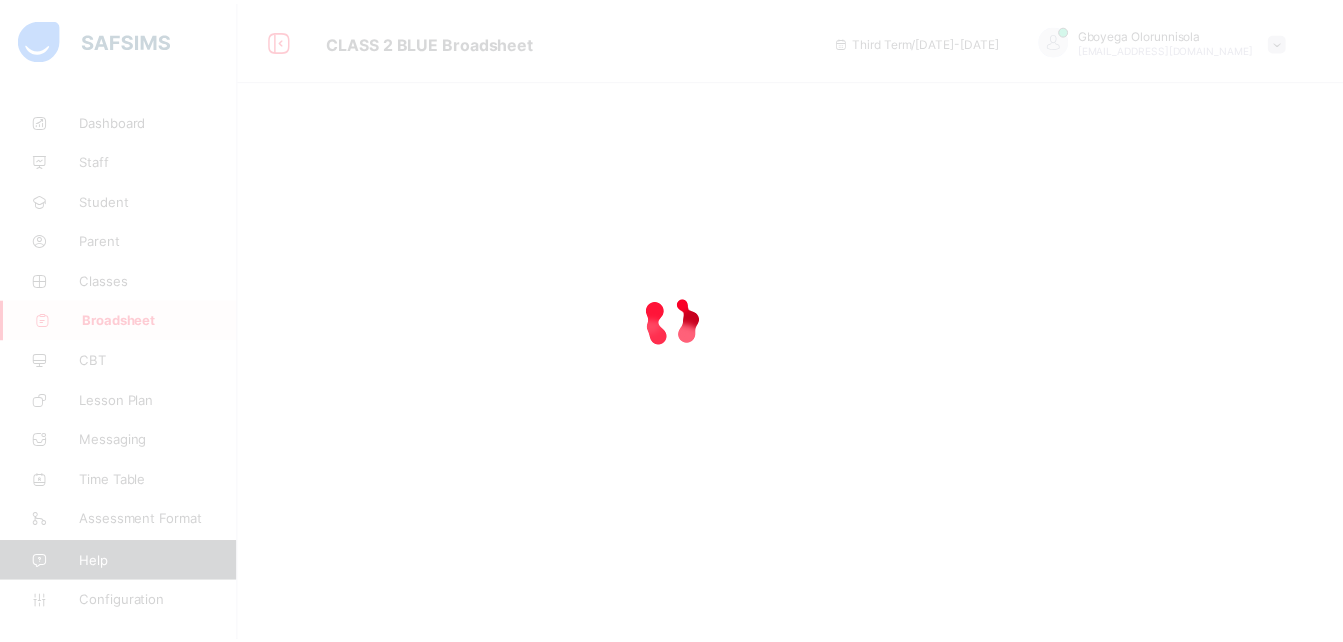 scroll, scrollTop: 0, scrollLeft: 0, axis: both 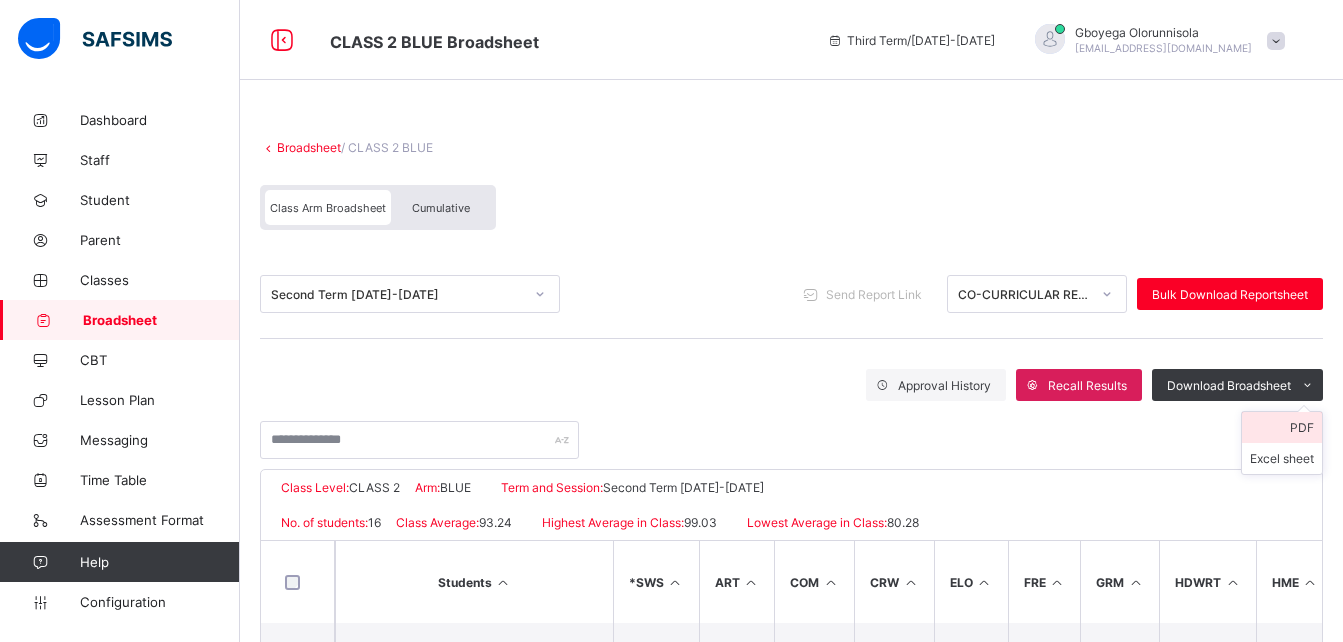 click on "PDF" at bounding box center (1282, 427) 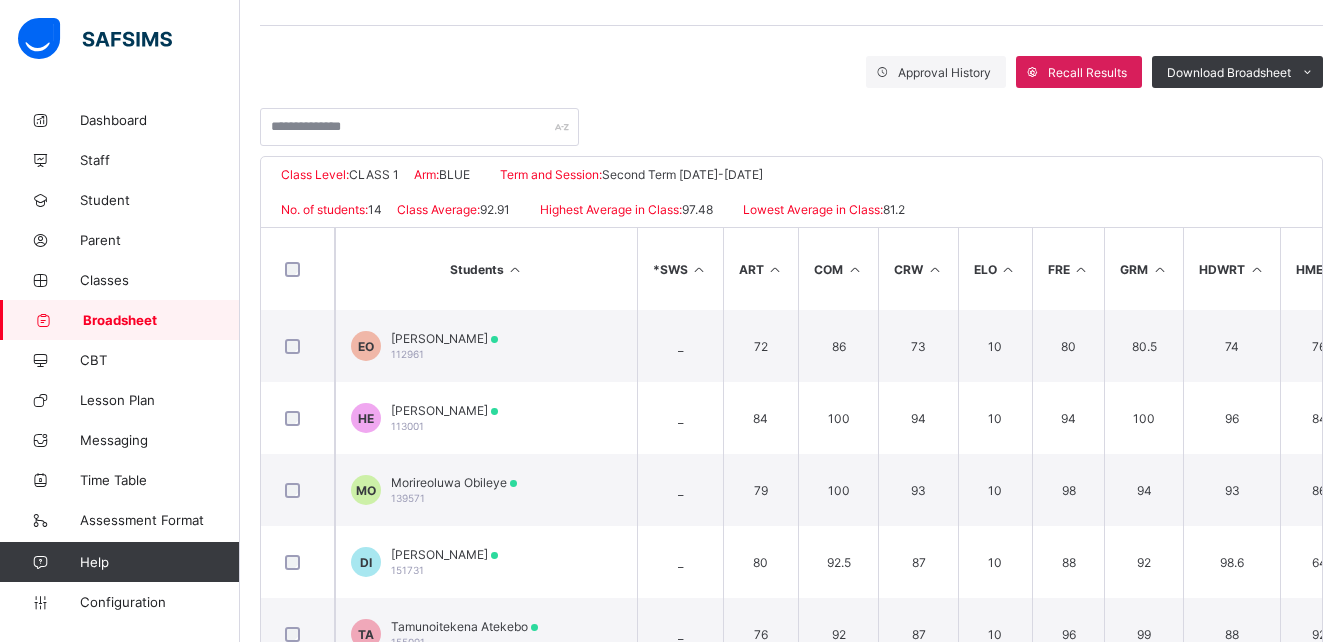 scroll, scrollTop: 316, scrollLeft: 0, axis: vertical 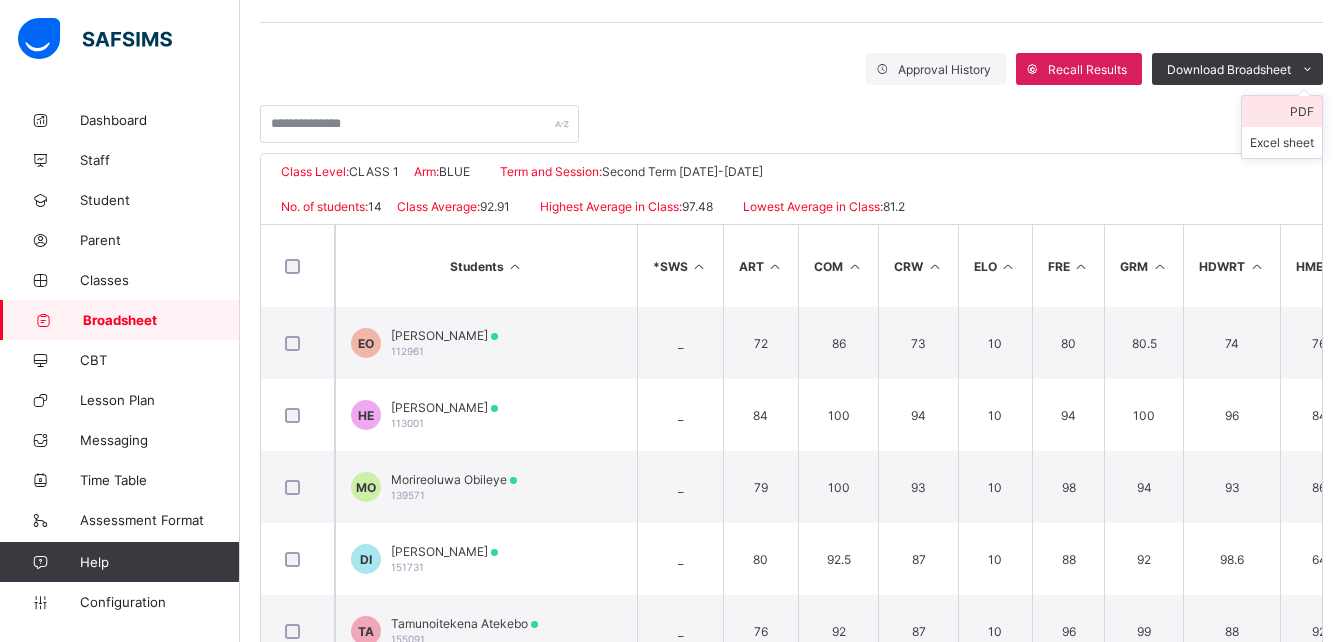 click on "PDF" at bounding box center (1282, 111) 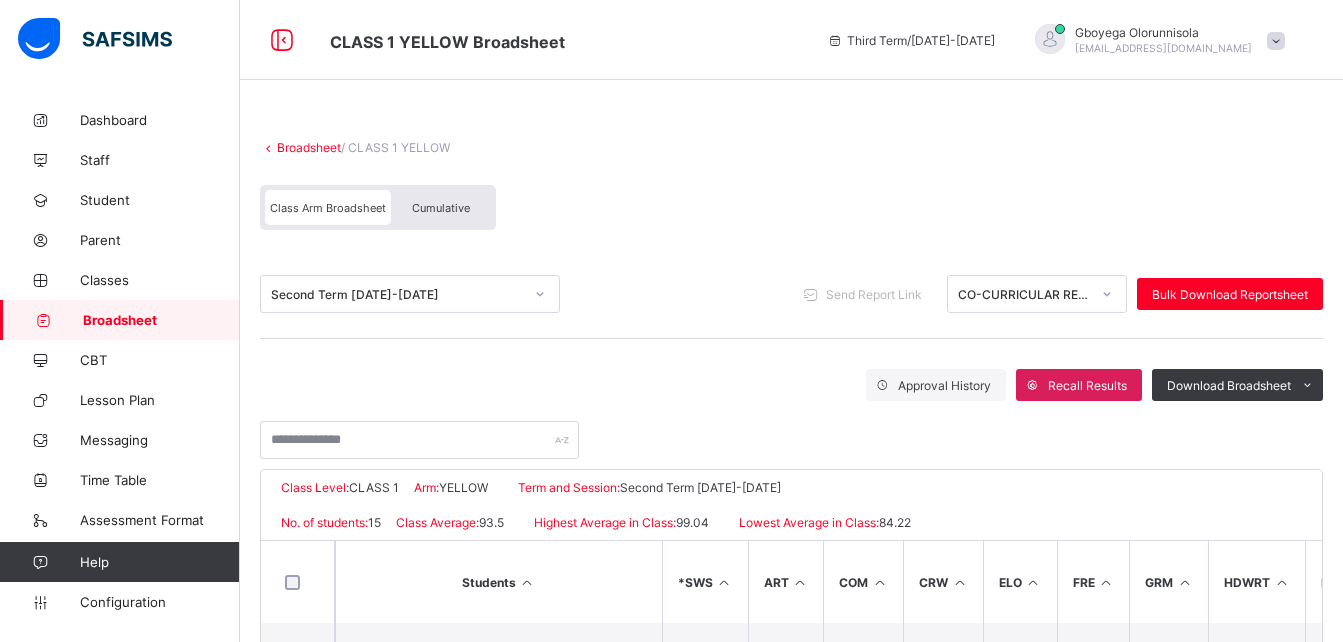 scroll, scrollTop: 0, scrollLeft: 0, axis: both 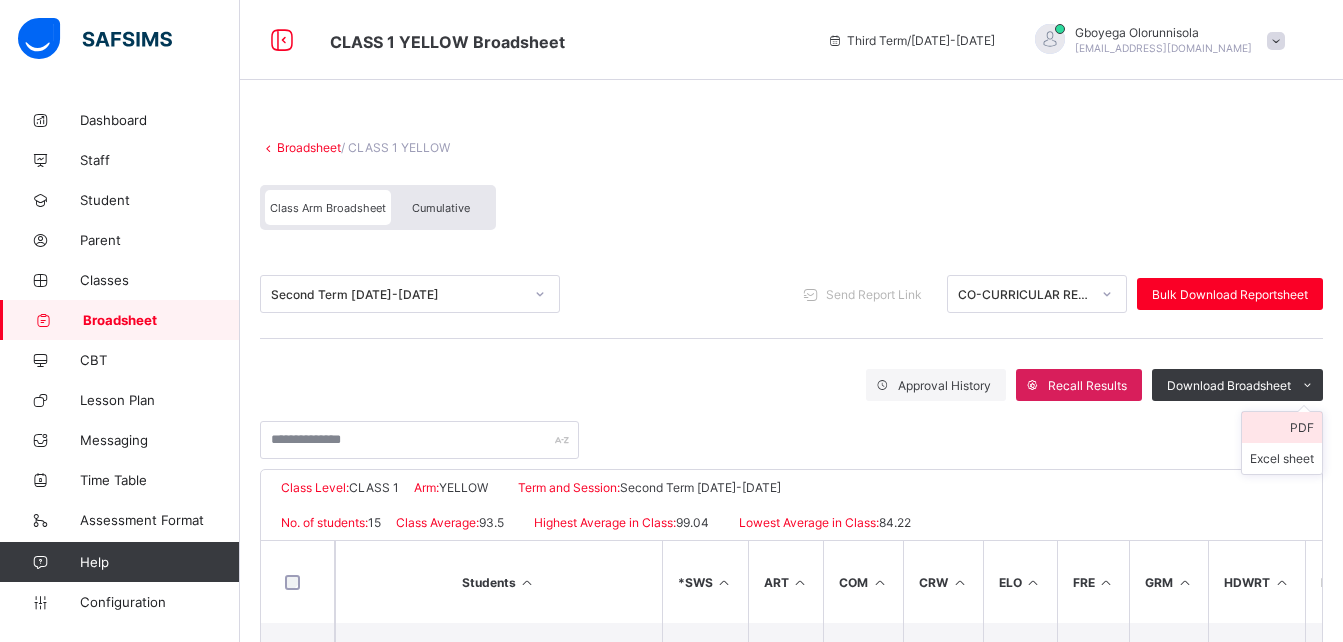 click on "PDF" at bounding box center (1282, 427) 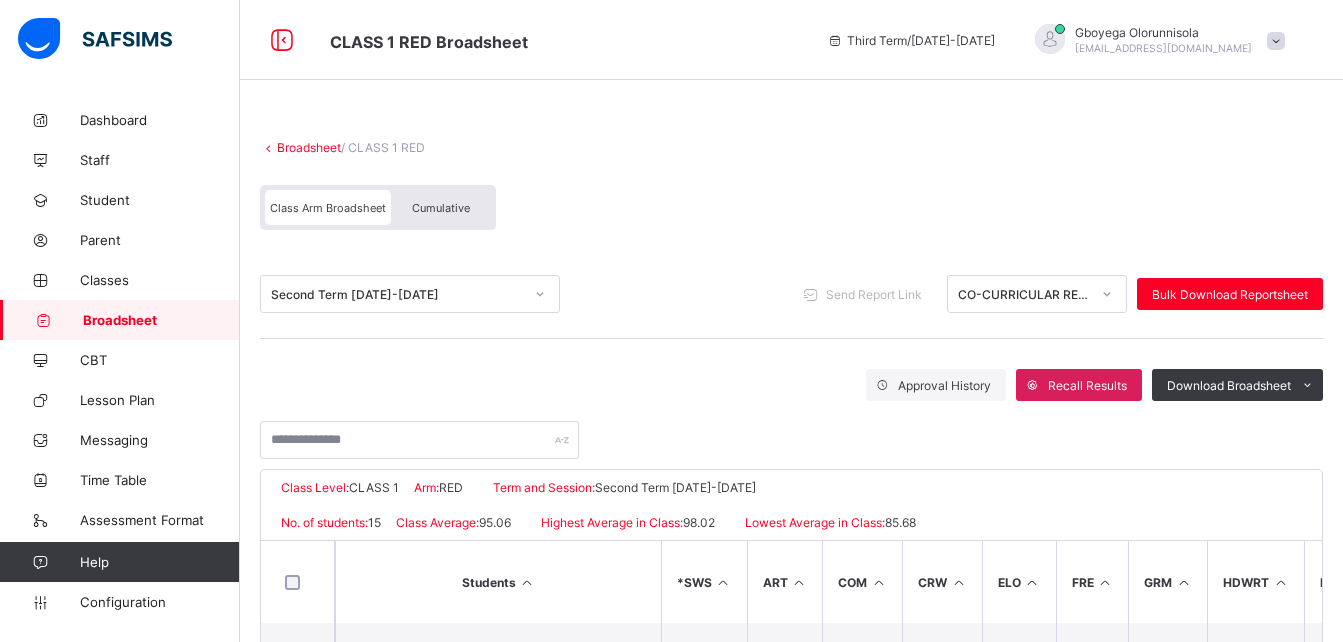 scroll, scrollTop: 0, scrollLeft: 0, axis: both 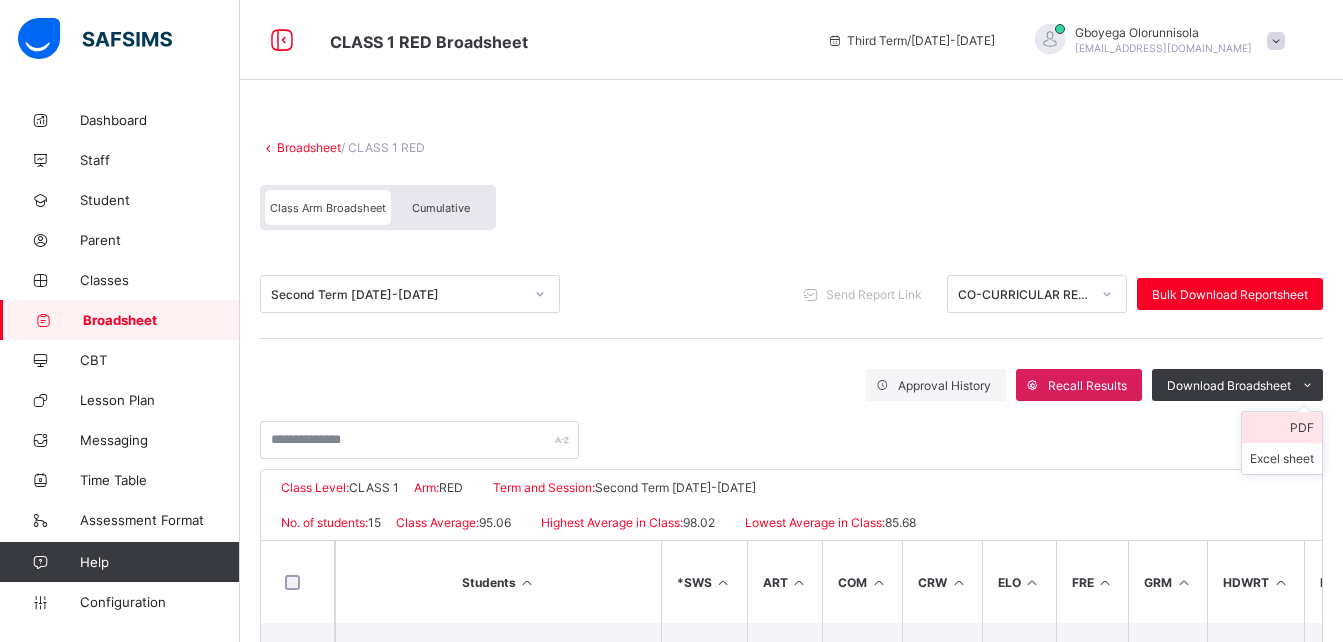 click on "PDF" at bounding box center [1282, 427] 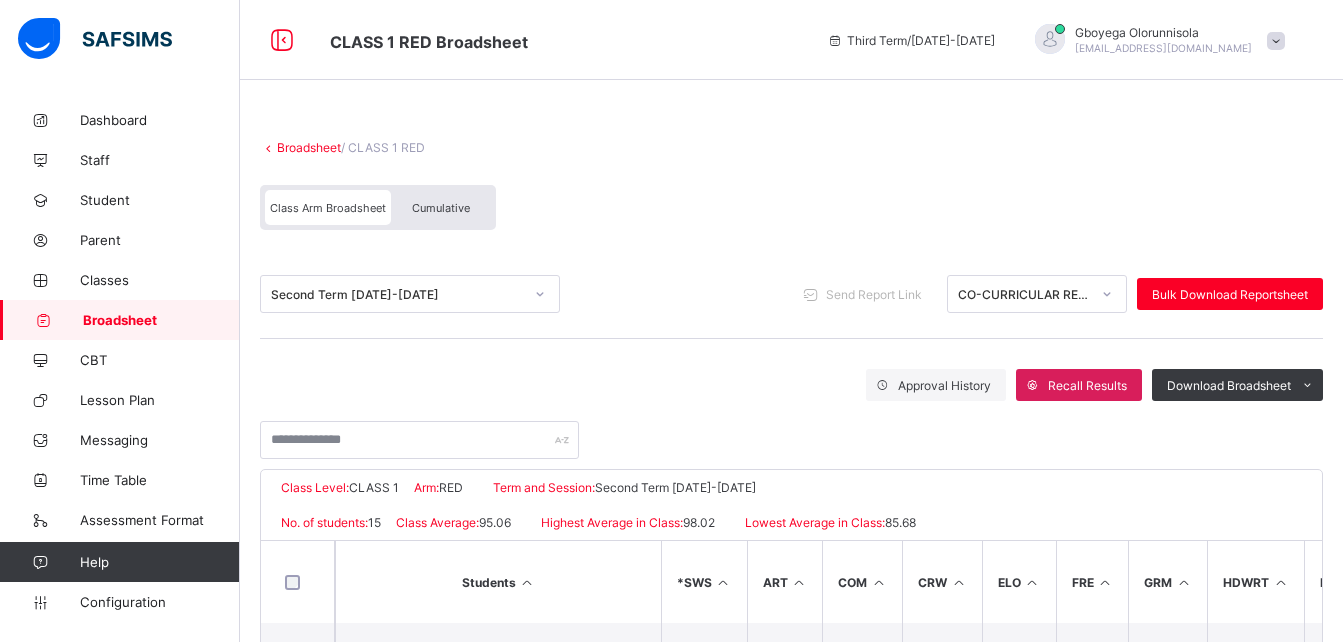 click on "Class Arm Broadsheet Cumulative" at bounding box center [791, 212] 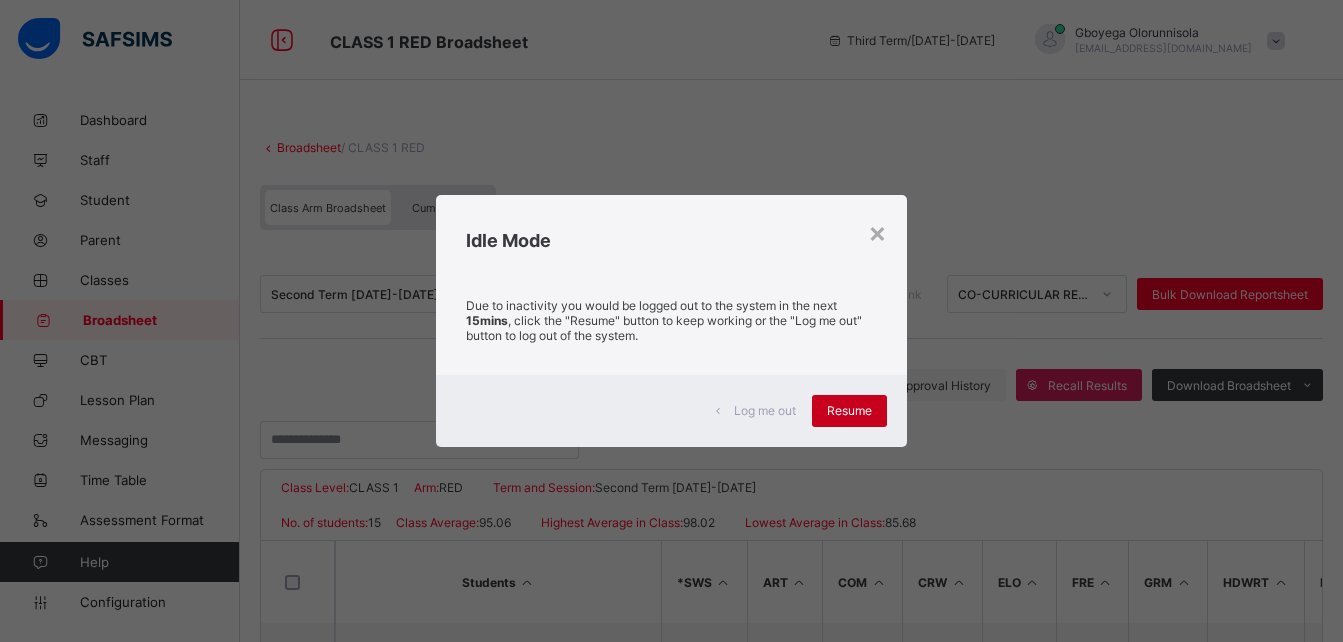 click on "Resume" at bounding box center [849, 411] 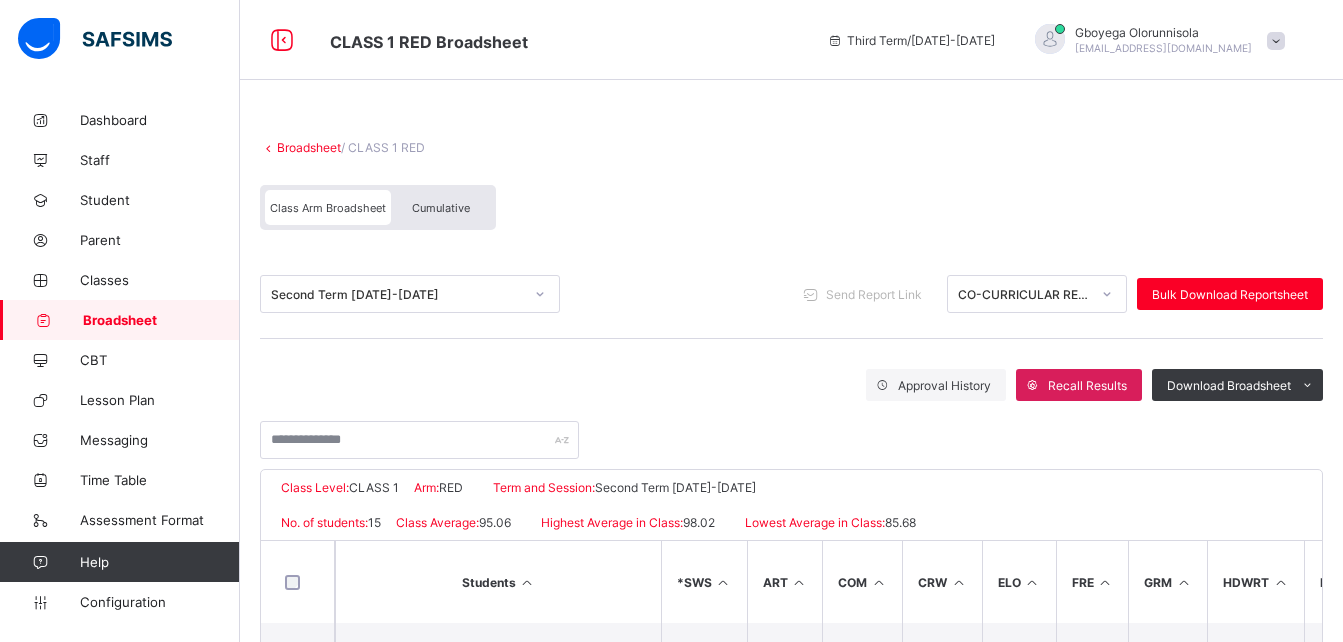 click on "Broadsheet" at bounding box center (309, 147) 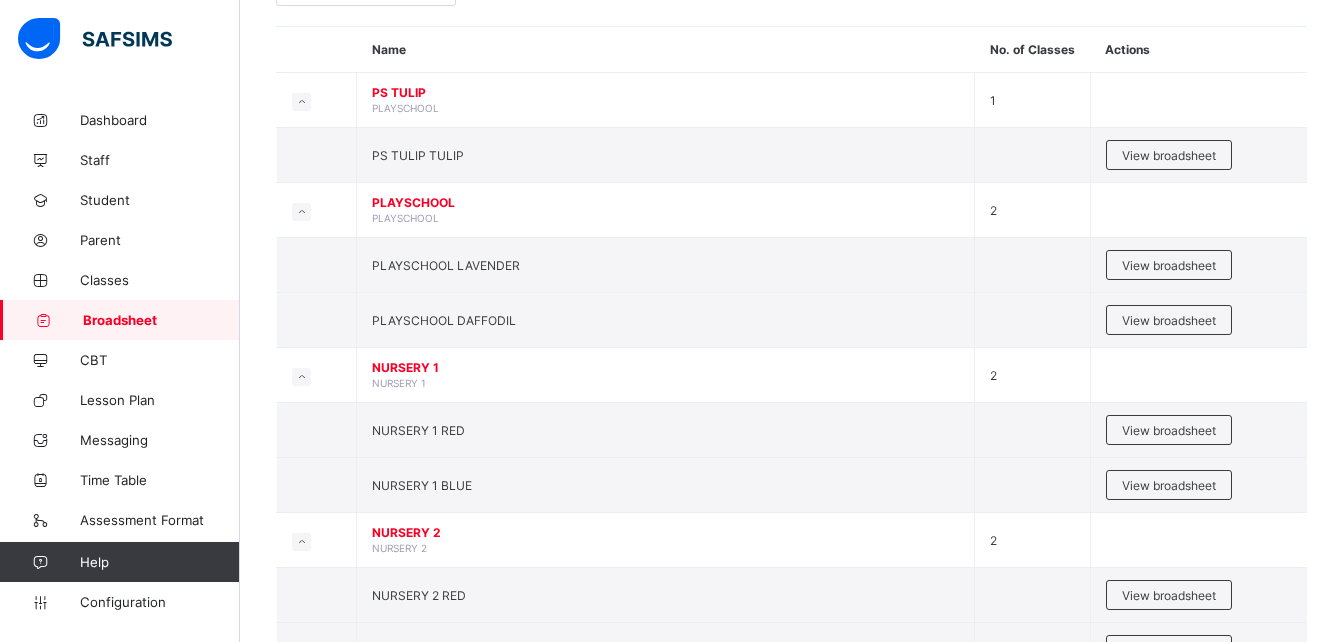 scroll, scrollTop: 0, scrollLeft: 0, axis: both 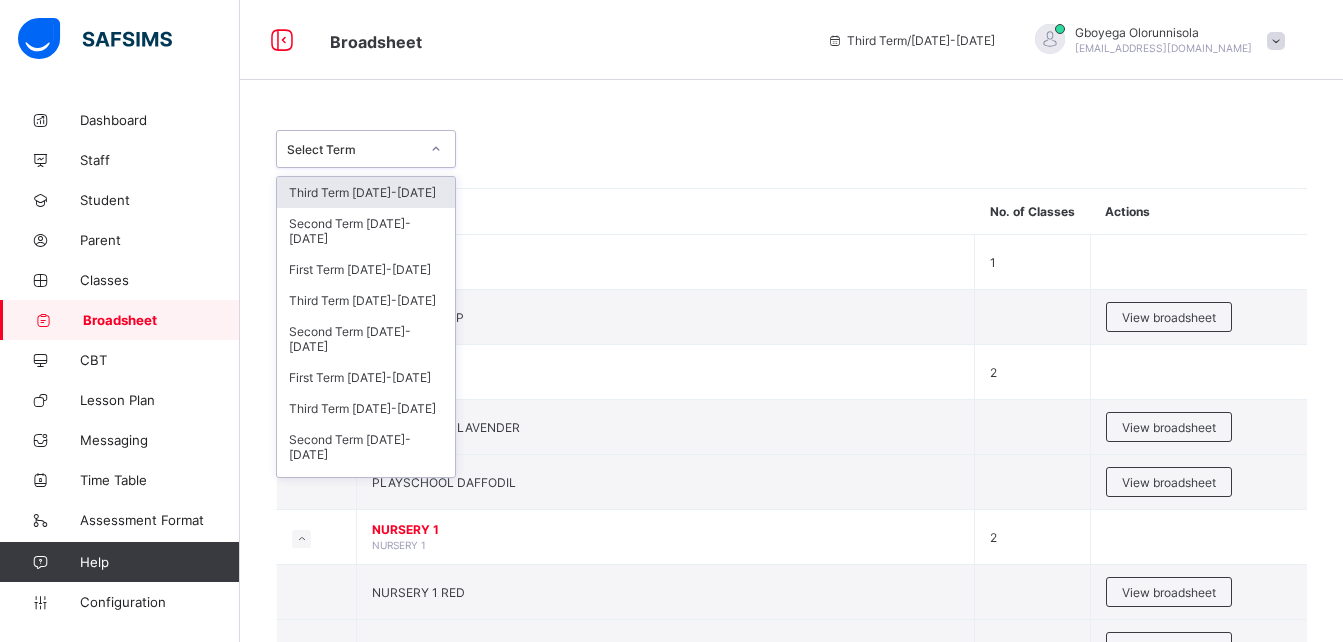 click on "Select Term" at bounding box center (353, 149) 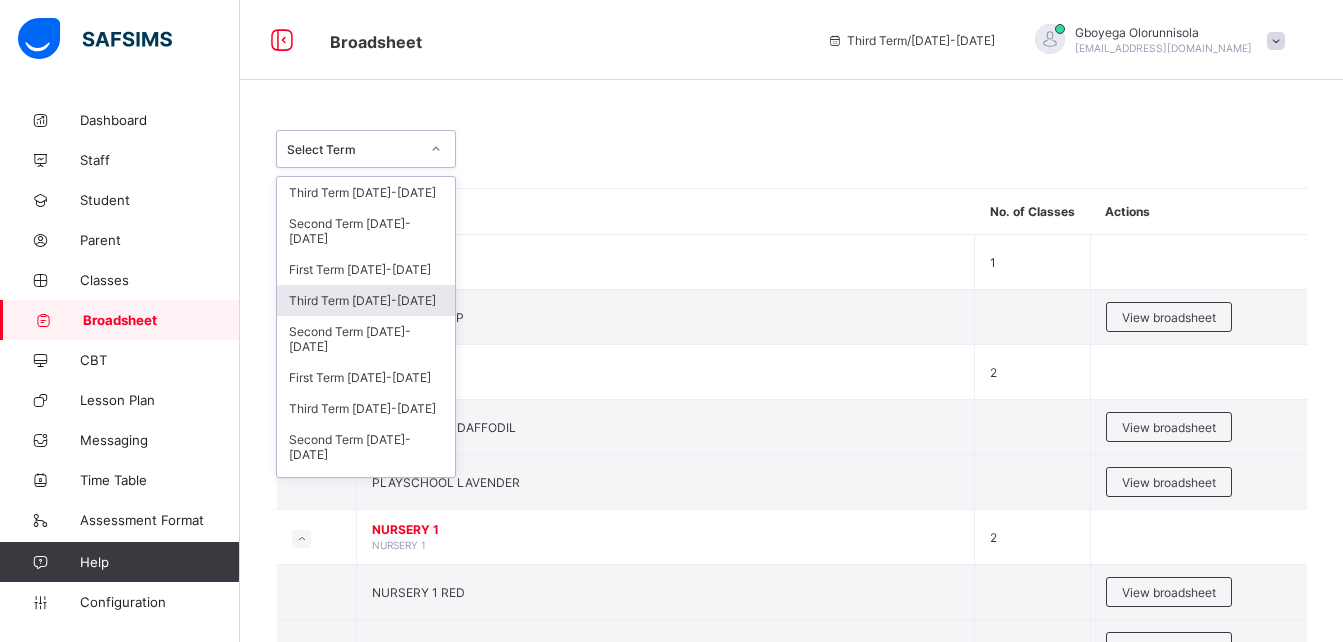 scroll, scrollTop: 0, scrollLeft: 0, axis: both 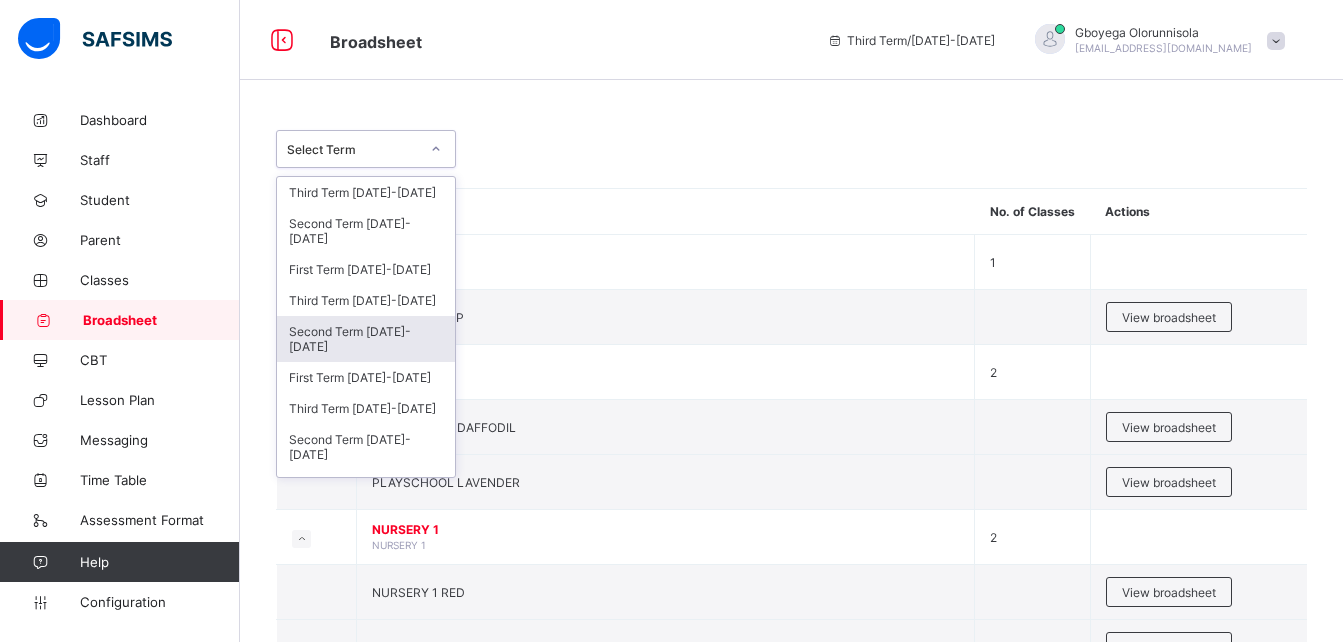 click on "Second Term [DATE]-[DATE]" at bounding box center [366, 339] 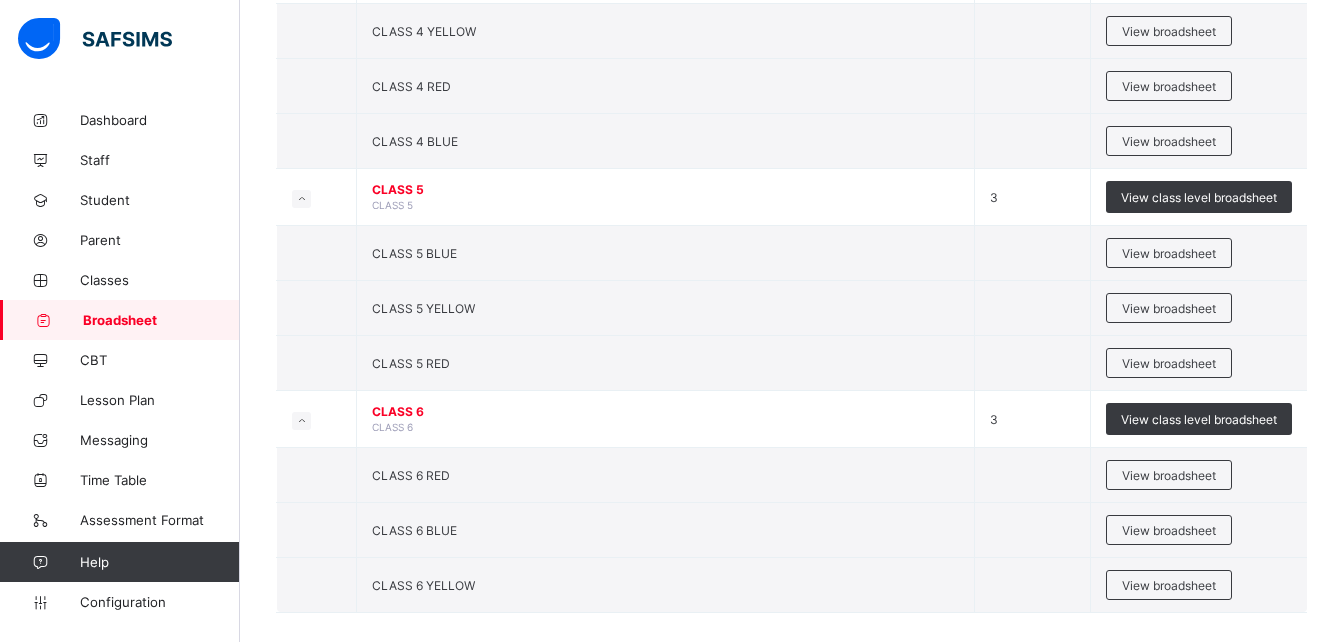 scroll, scrollTop: 1760, scrollLeft: 0, axis: vertical 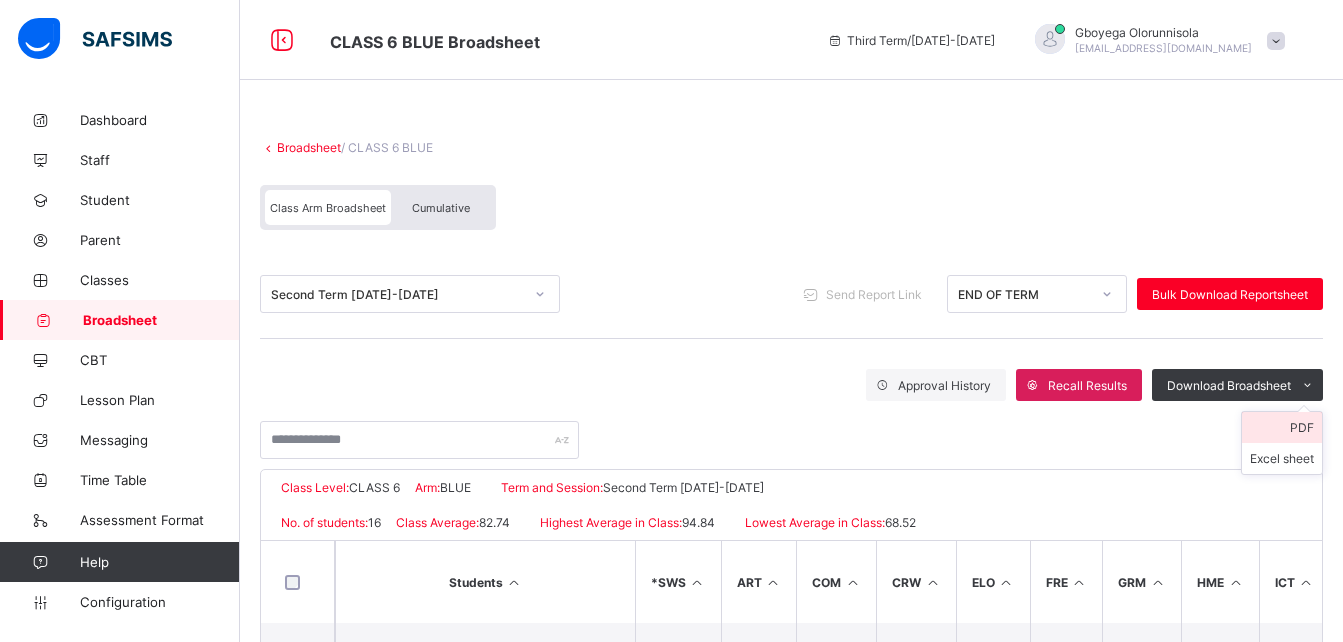 click on "PDF" at bounding box center (1282, 427) 